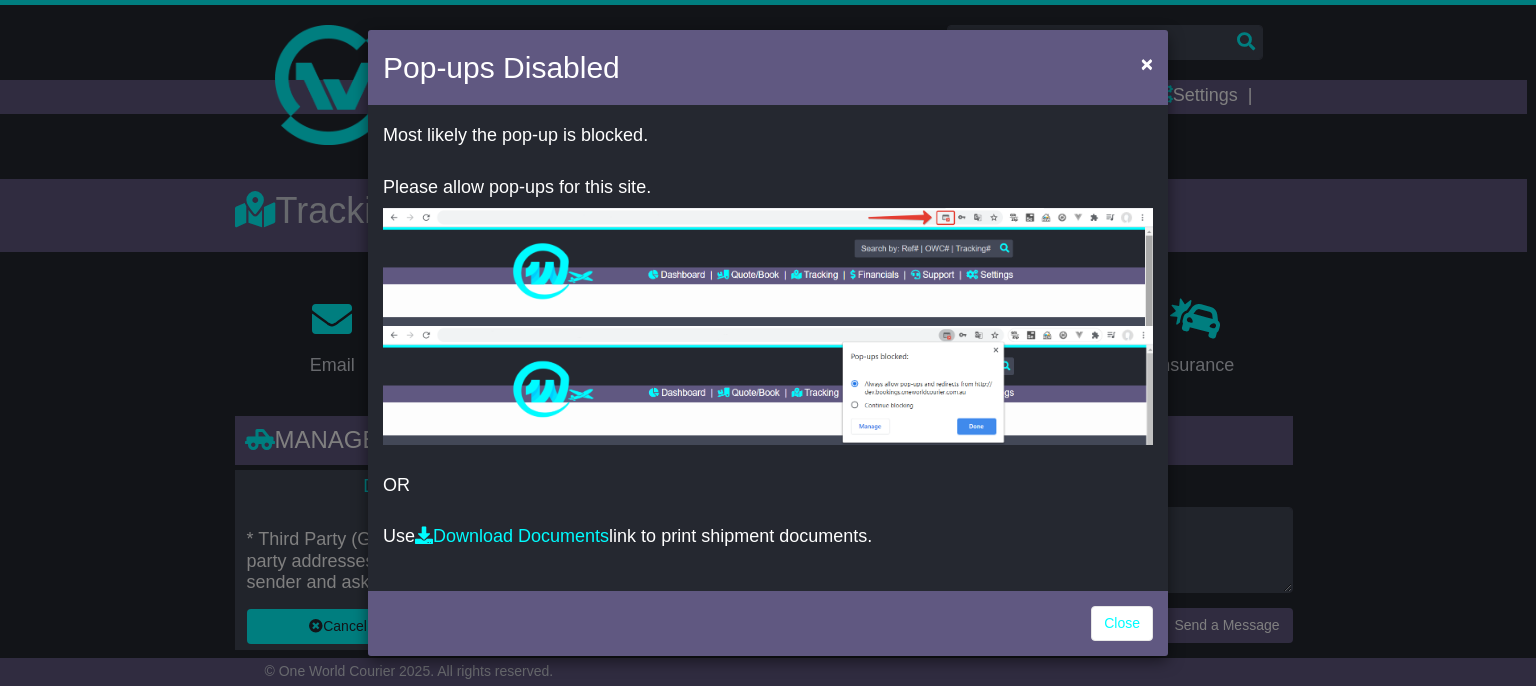 scroll, scrollTop: 0, scrollLeft: 0, axis: both 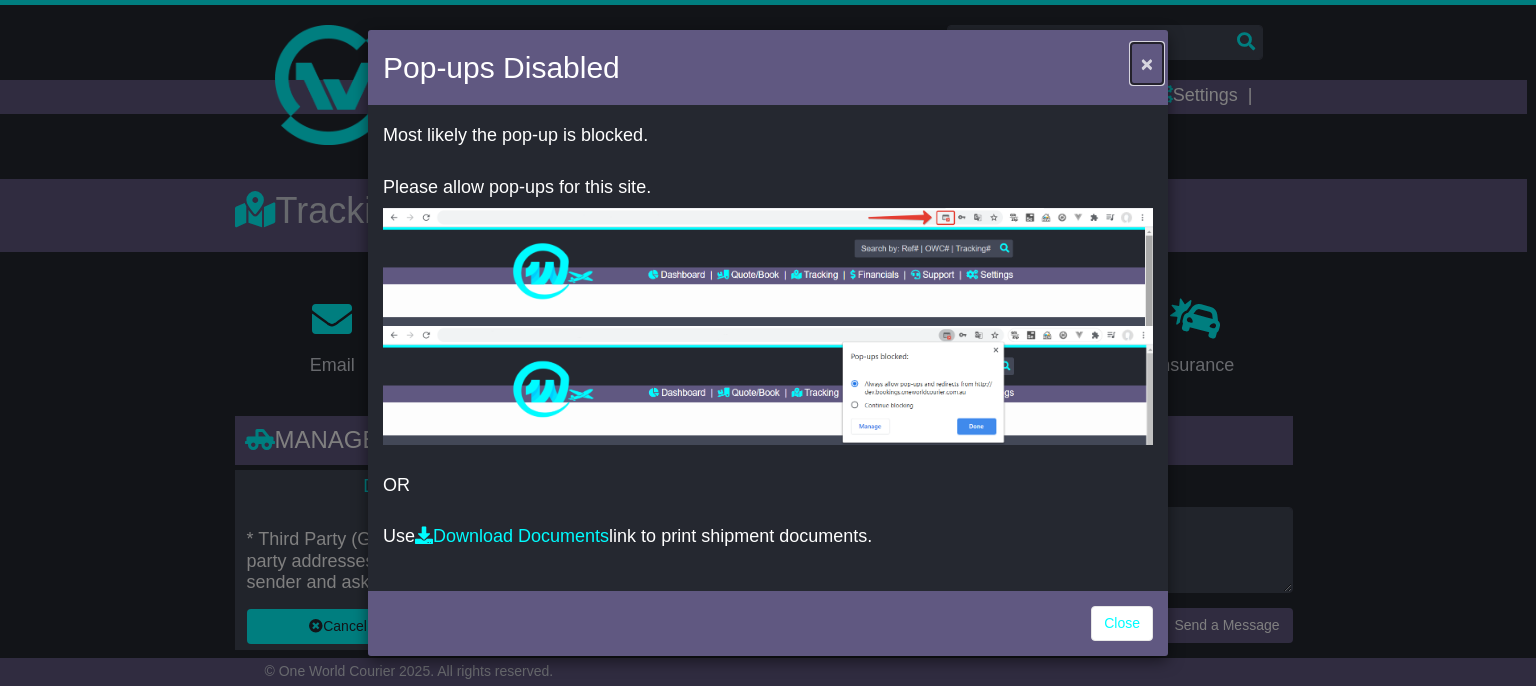 click on "×" at bounding box center (1147, 63) 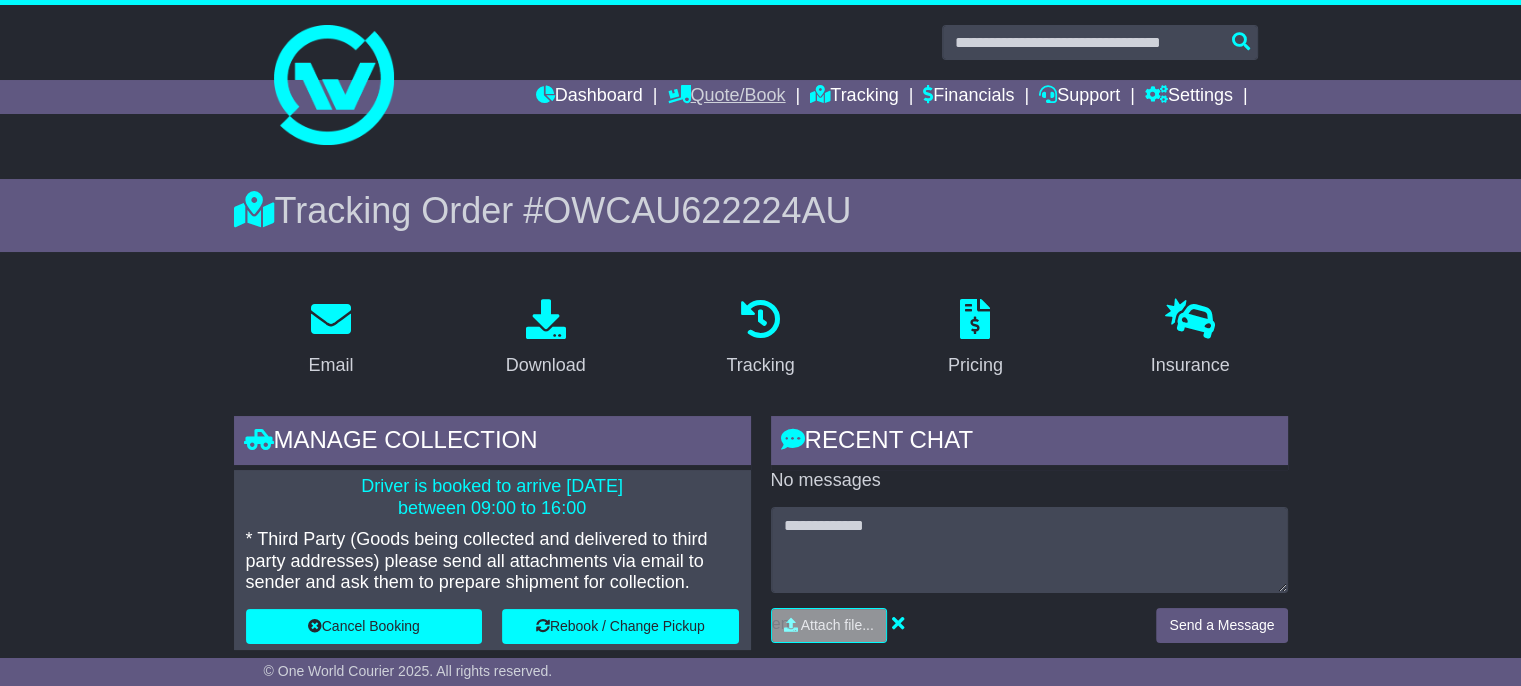 click on "Quote/Book" at bounding box center (726, 97) 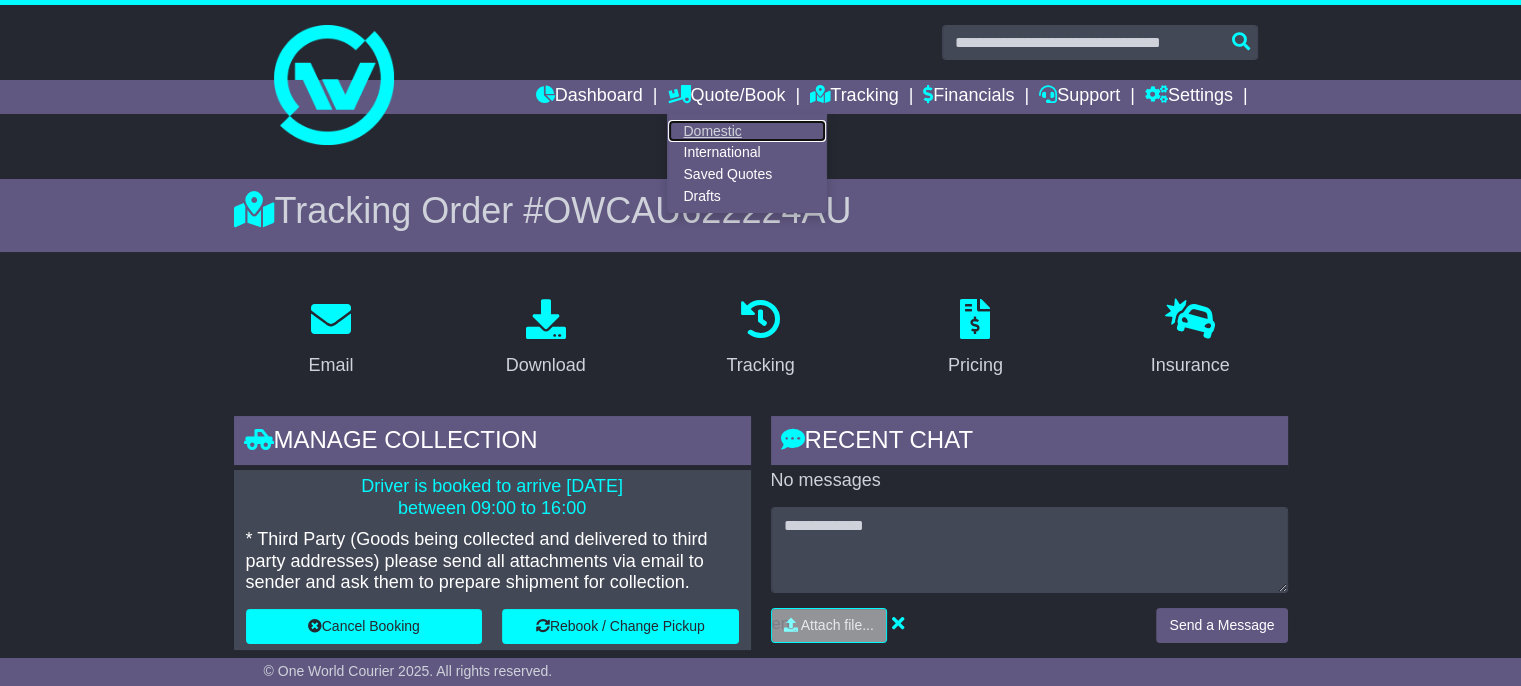 click on "Domestic" at bounding box center (747, 131) 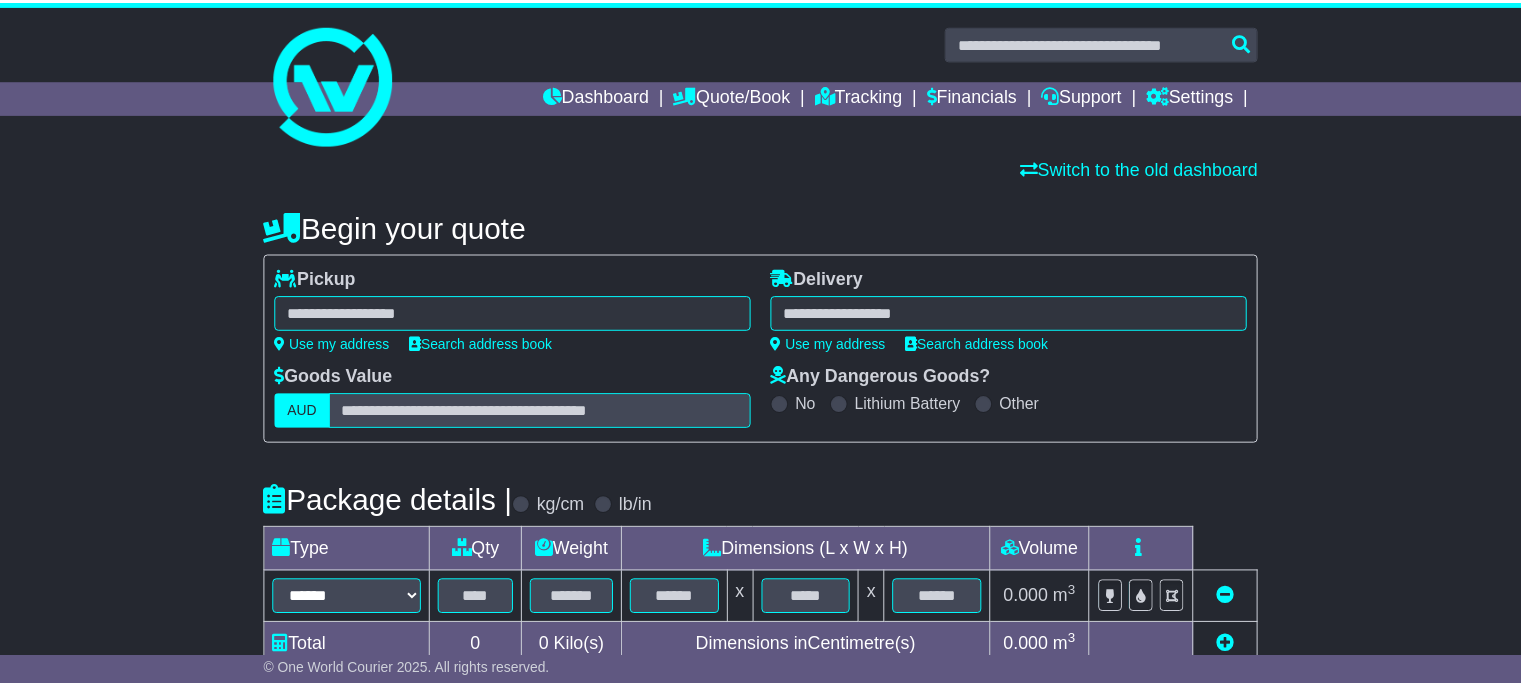 scroll, scrollTop: 0, scrollLeft: 0, axis: both 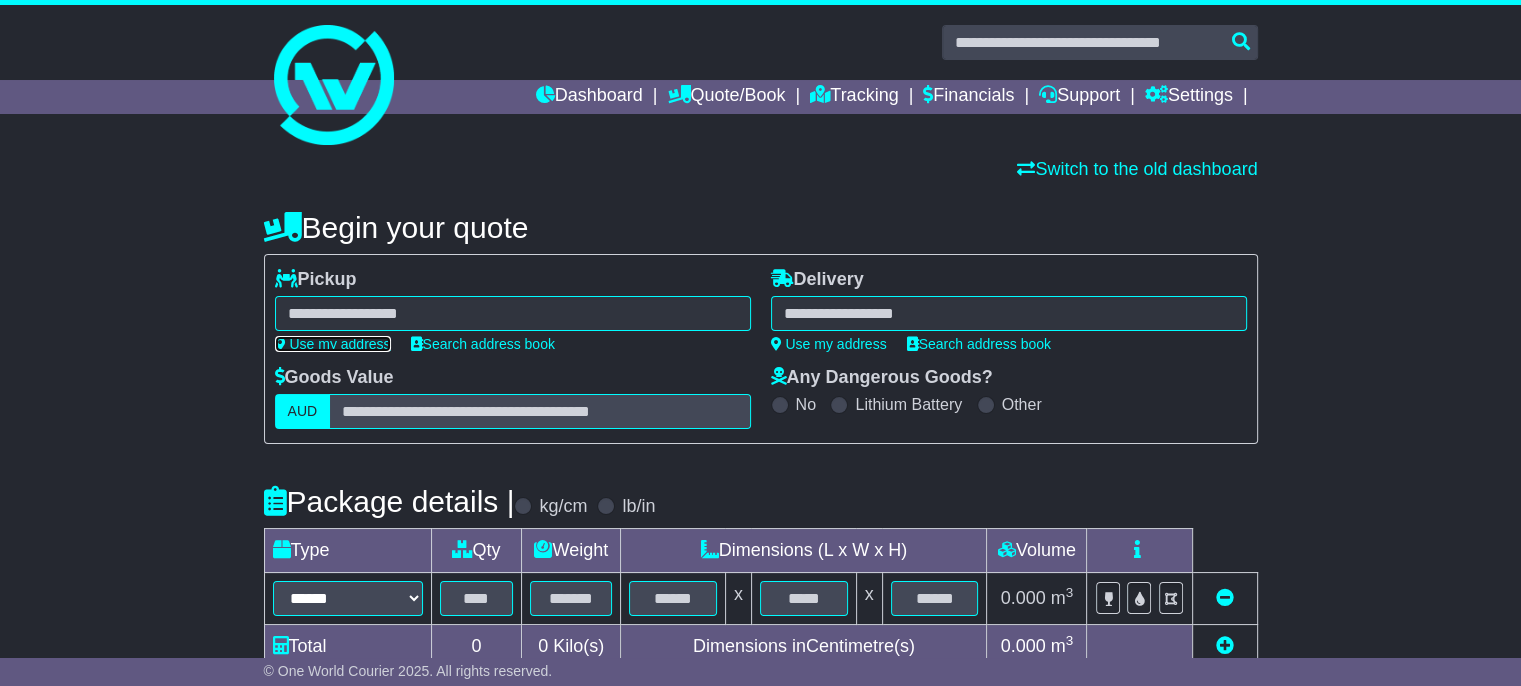 click on "Use my address" at bounding box center [333, 344] 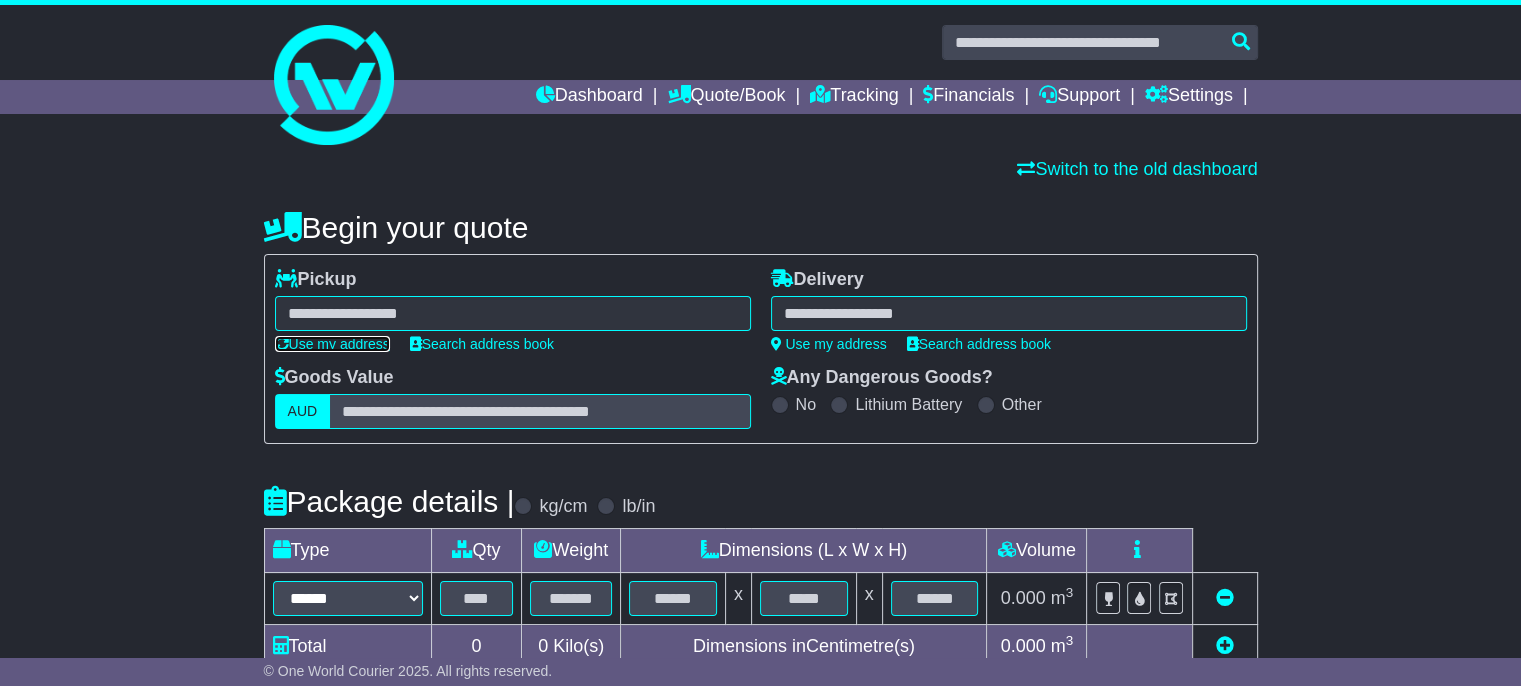 type on "**********" 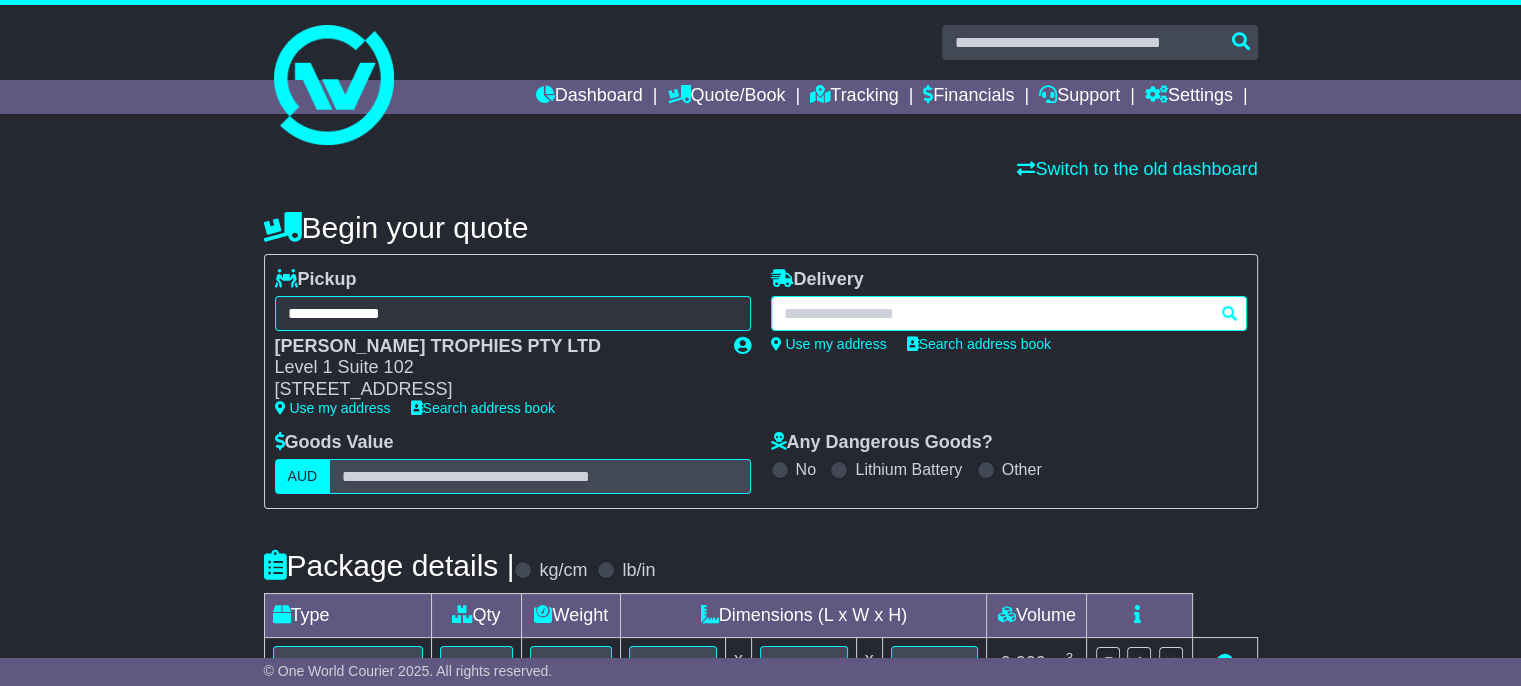 click at bounding box center (1009, 313) 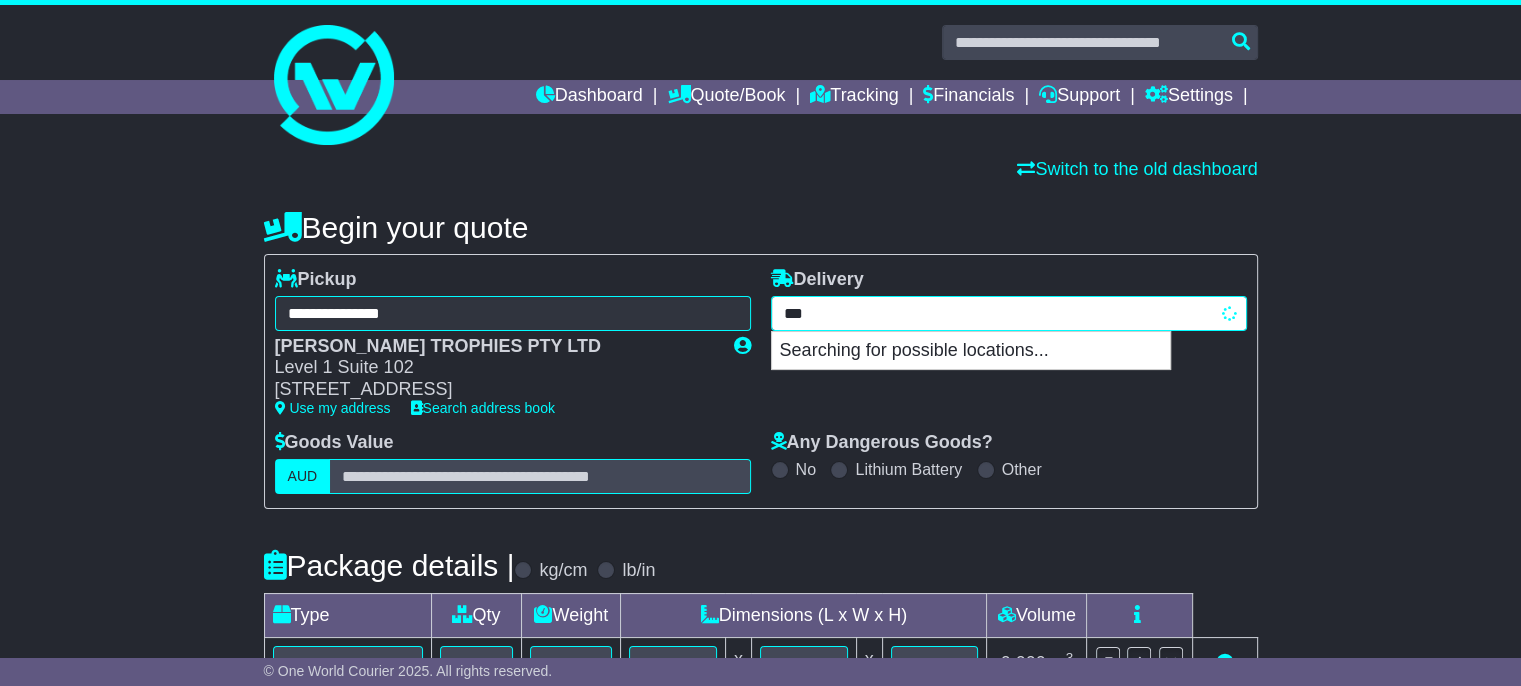 type on "****" 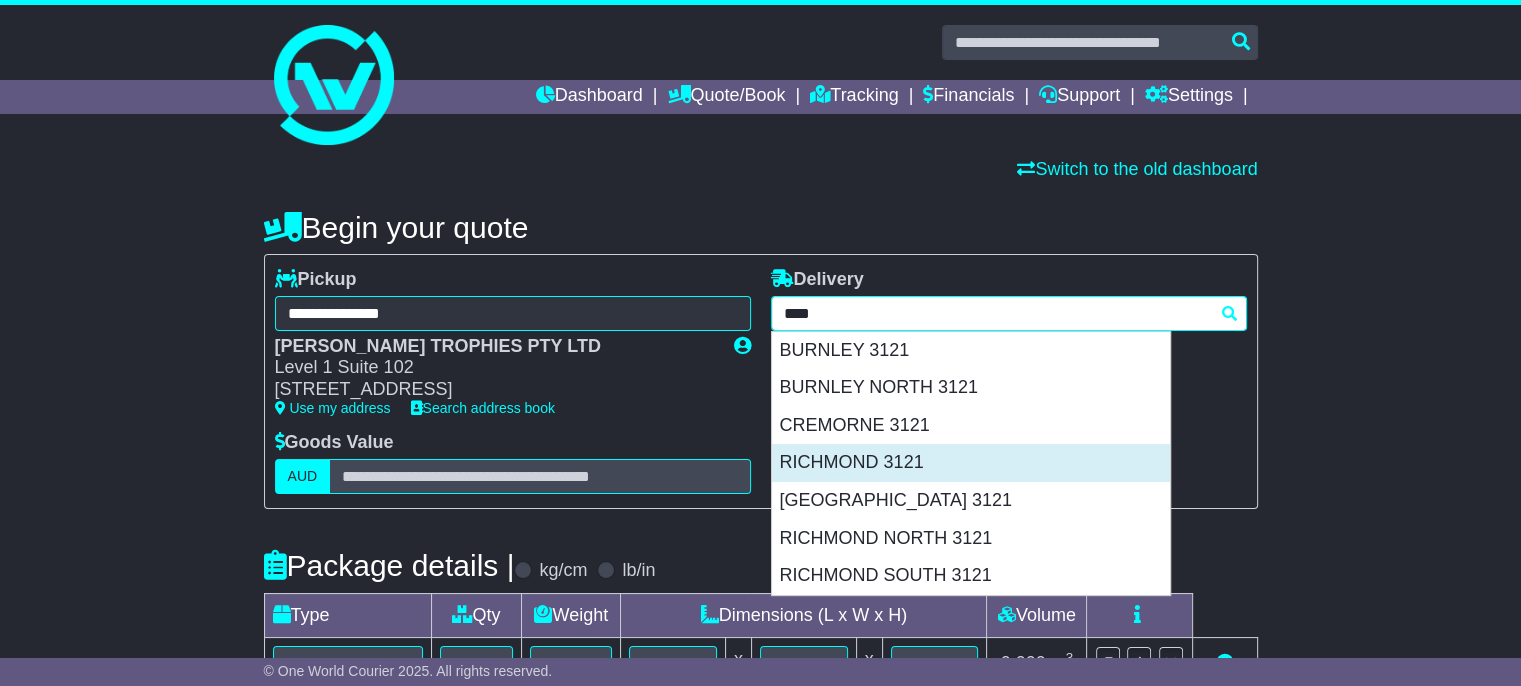 click on "RICHMOND 3121" at bounding box center [971, 463] 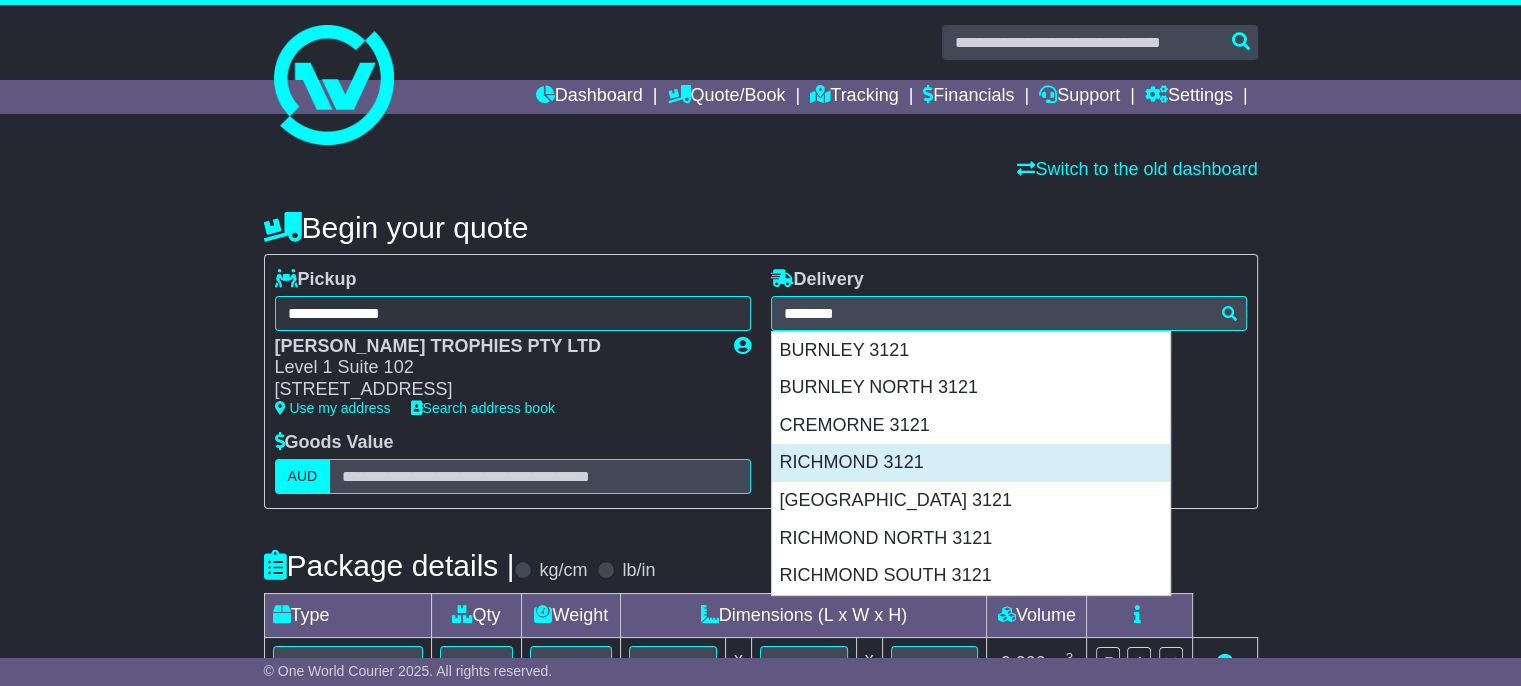 type on "**********" 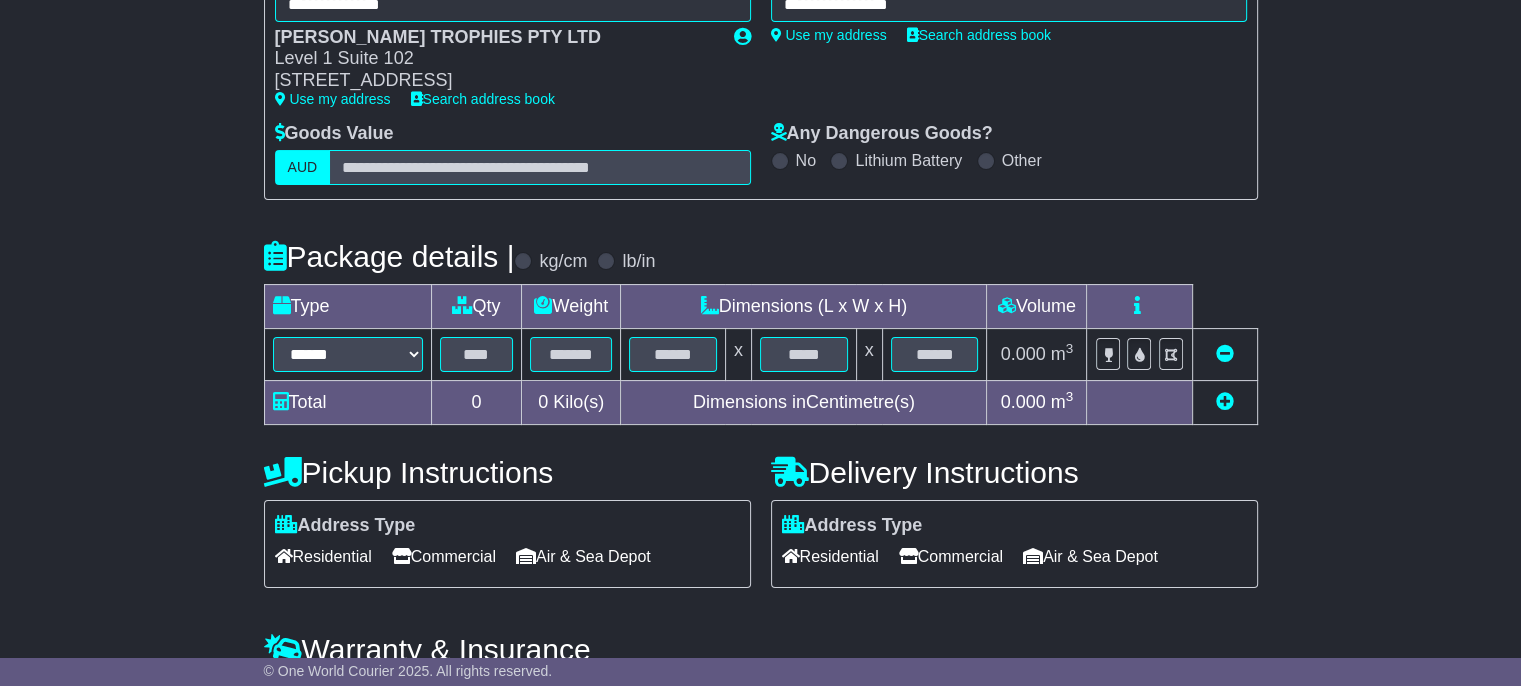 scroll, scrollTop: 312, scrollLeft: 0, axis: vertical 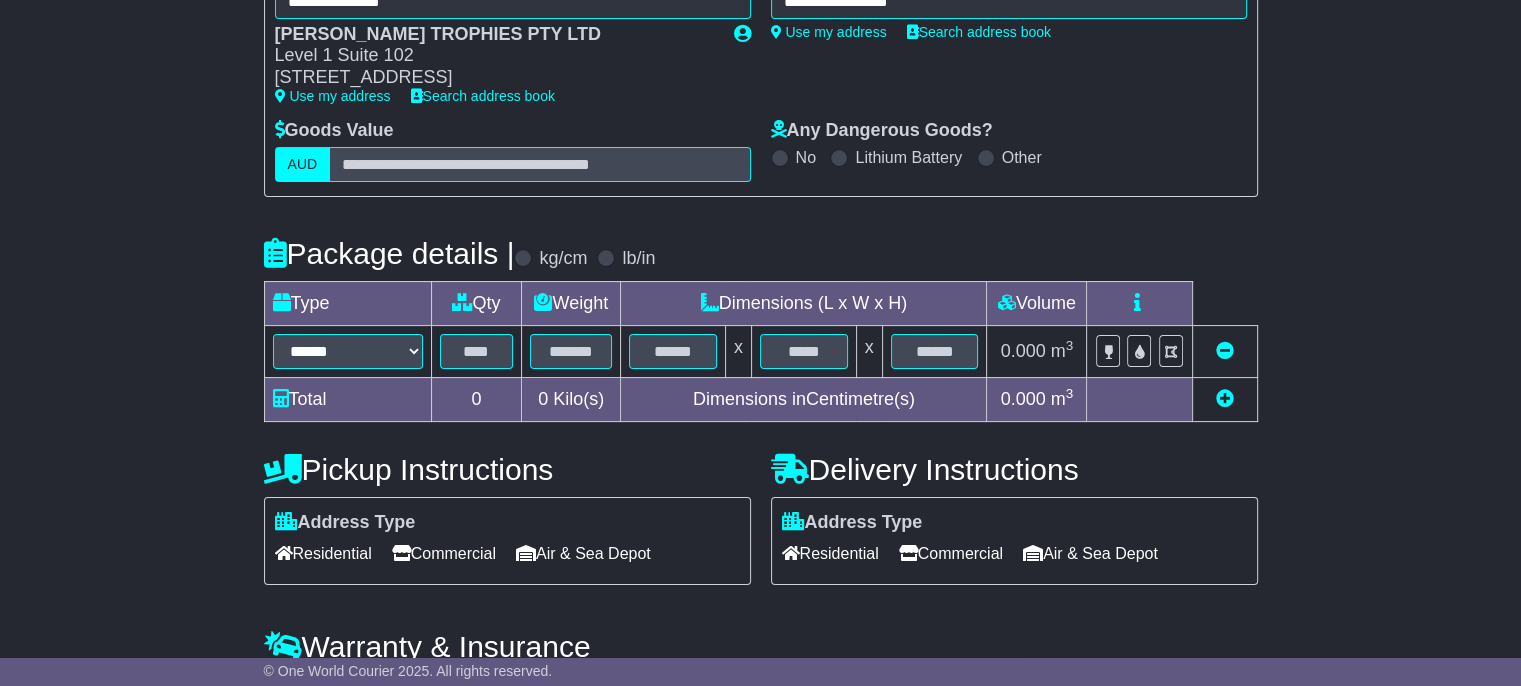 click on "****** ****** *** ******** ***** **** **** ****** *** *******" at bounding box center [347, 351] 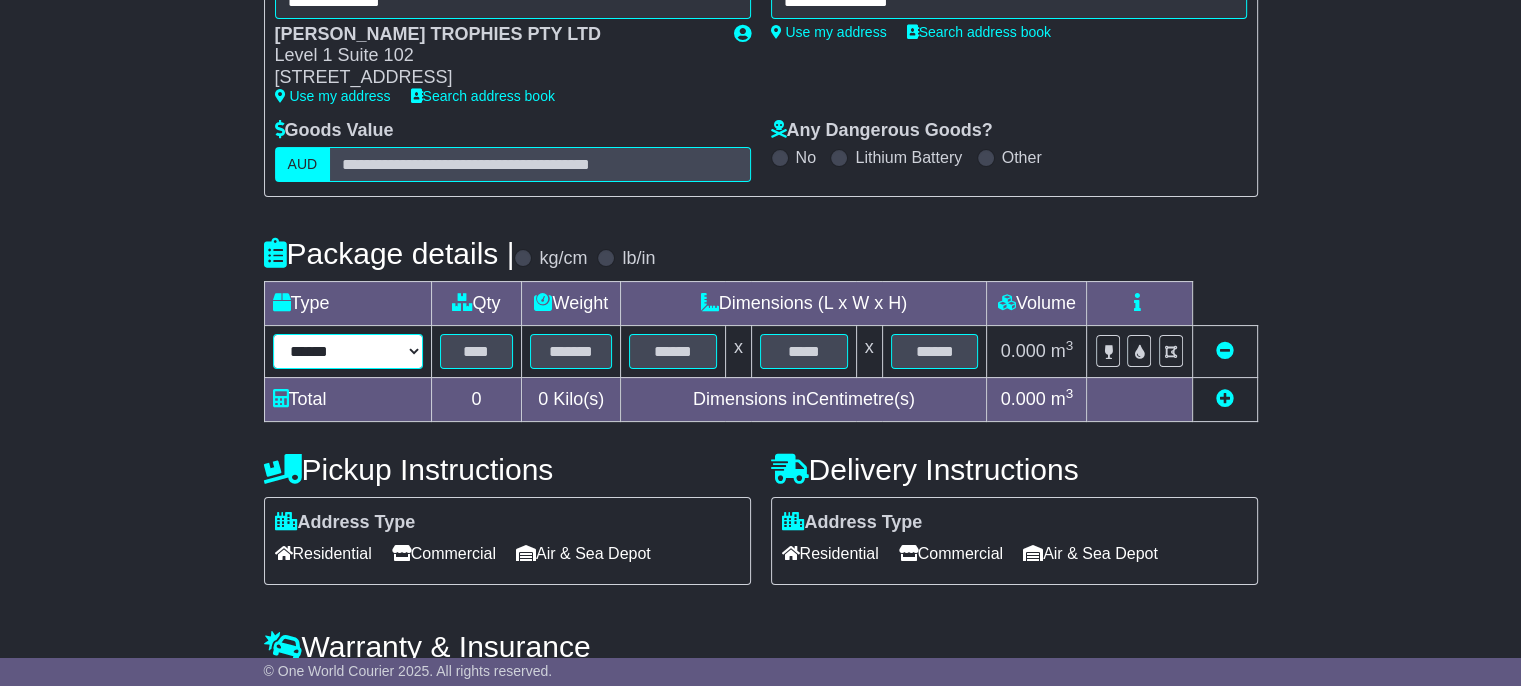 click on "****** ****** *** ******** ***** **** **** ****** *** *******" at bounding box center (348, 351) 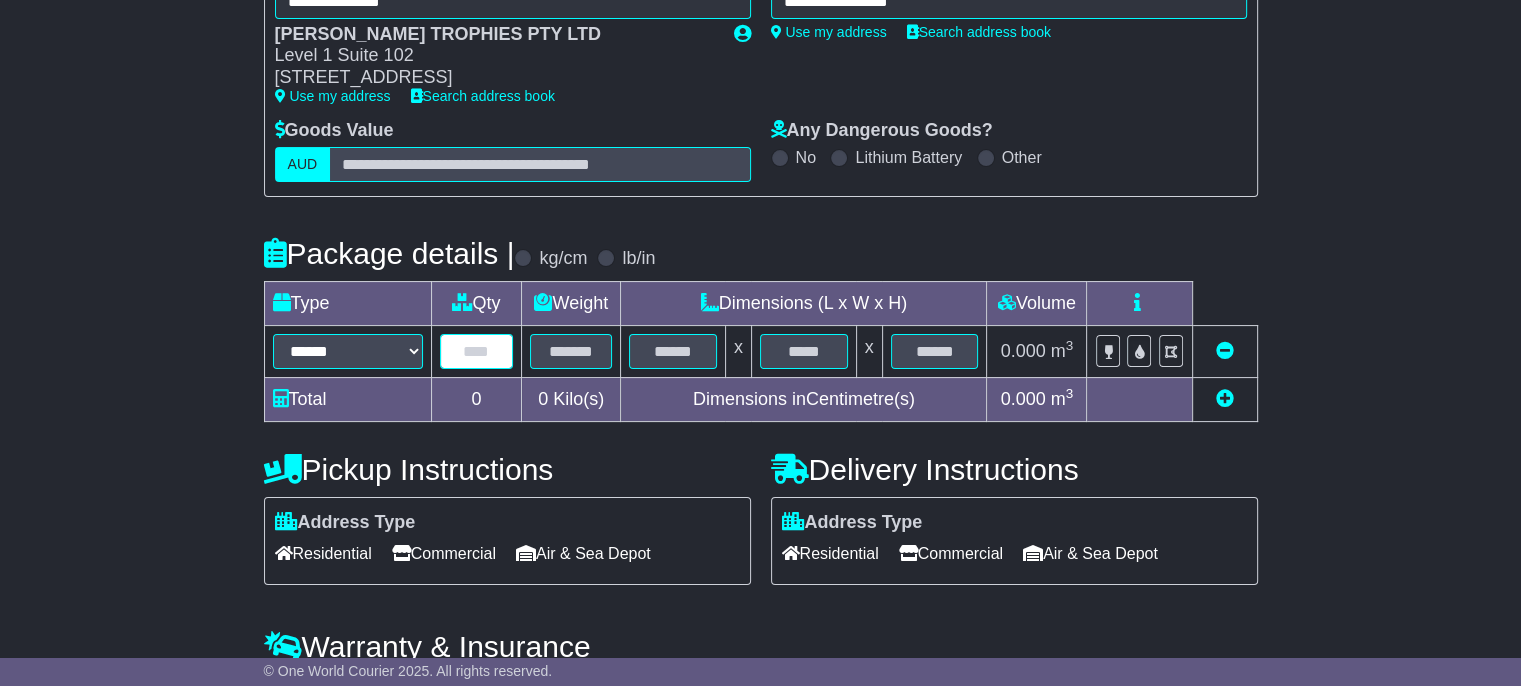 click at bounding box center (477, 351) 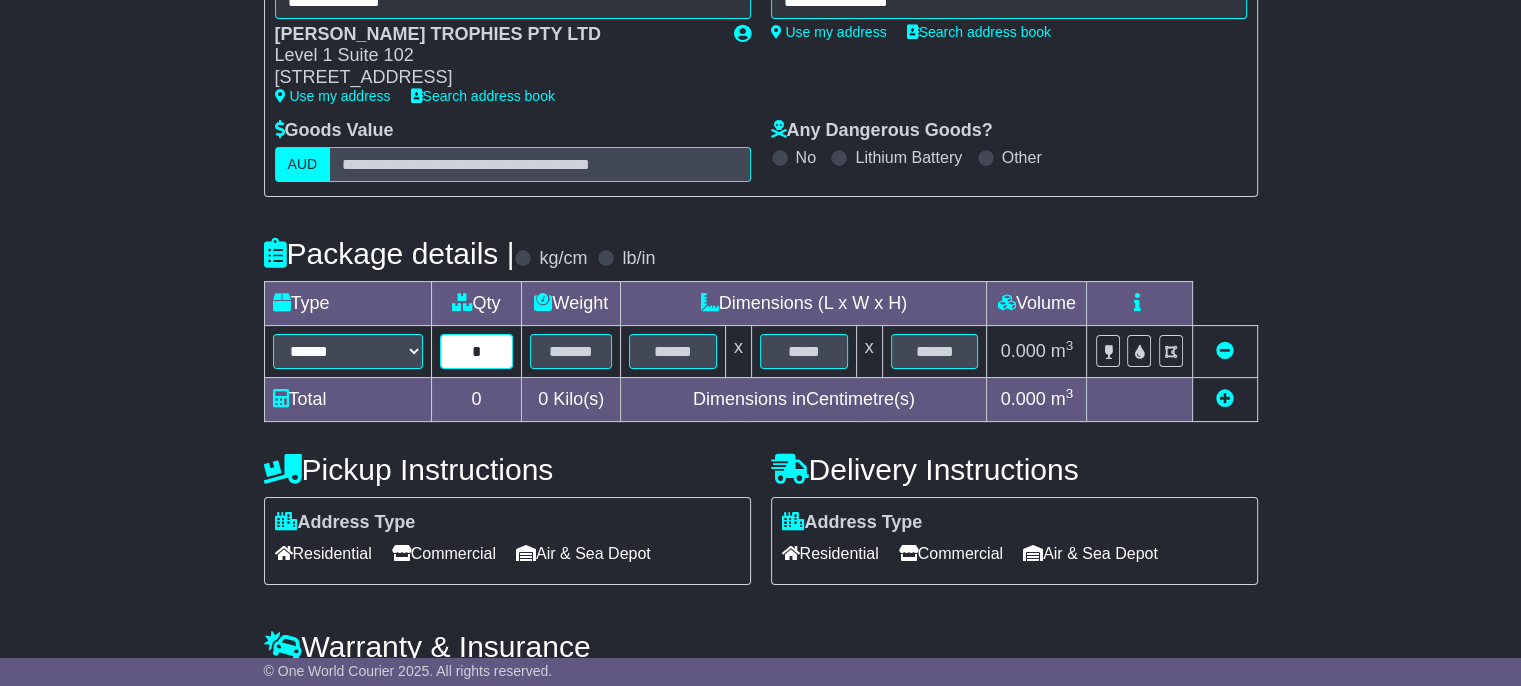 type on "*" 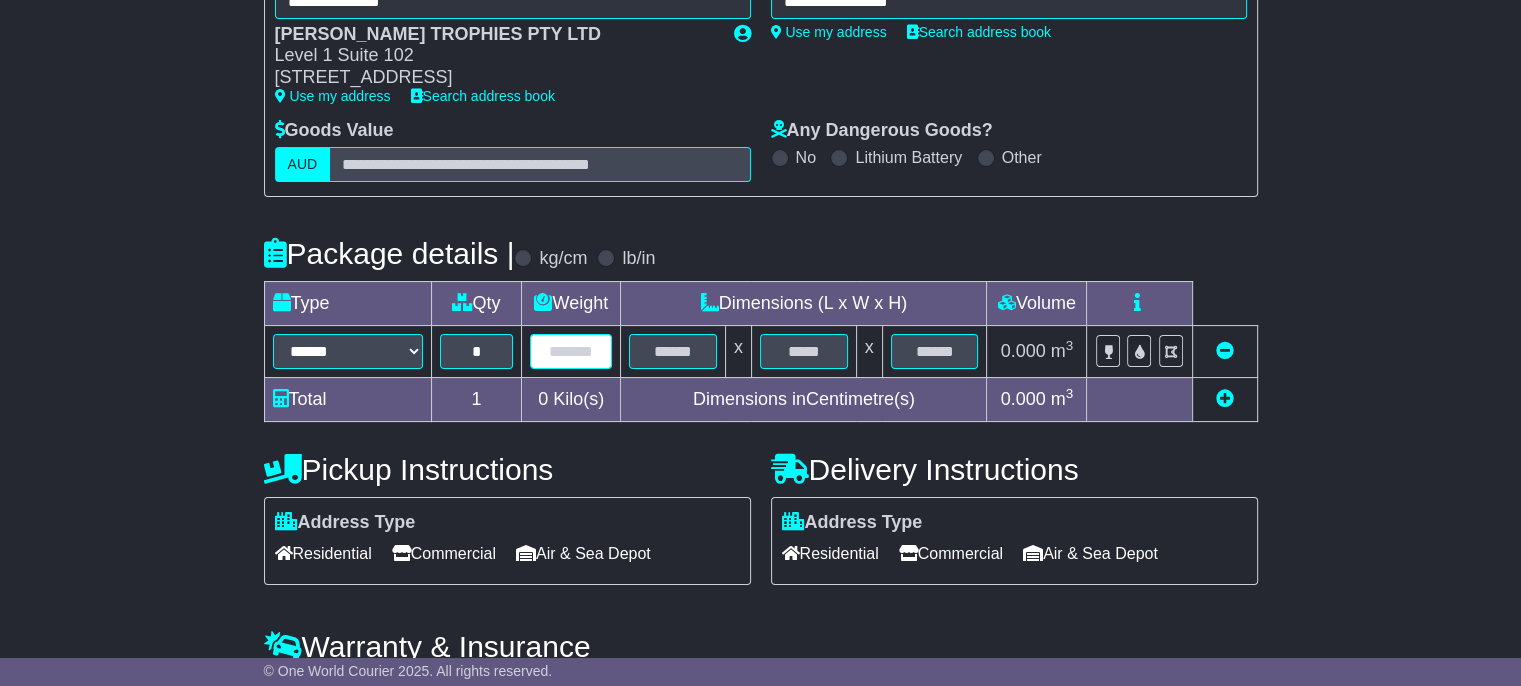 click at bounding box center (571, 351) 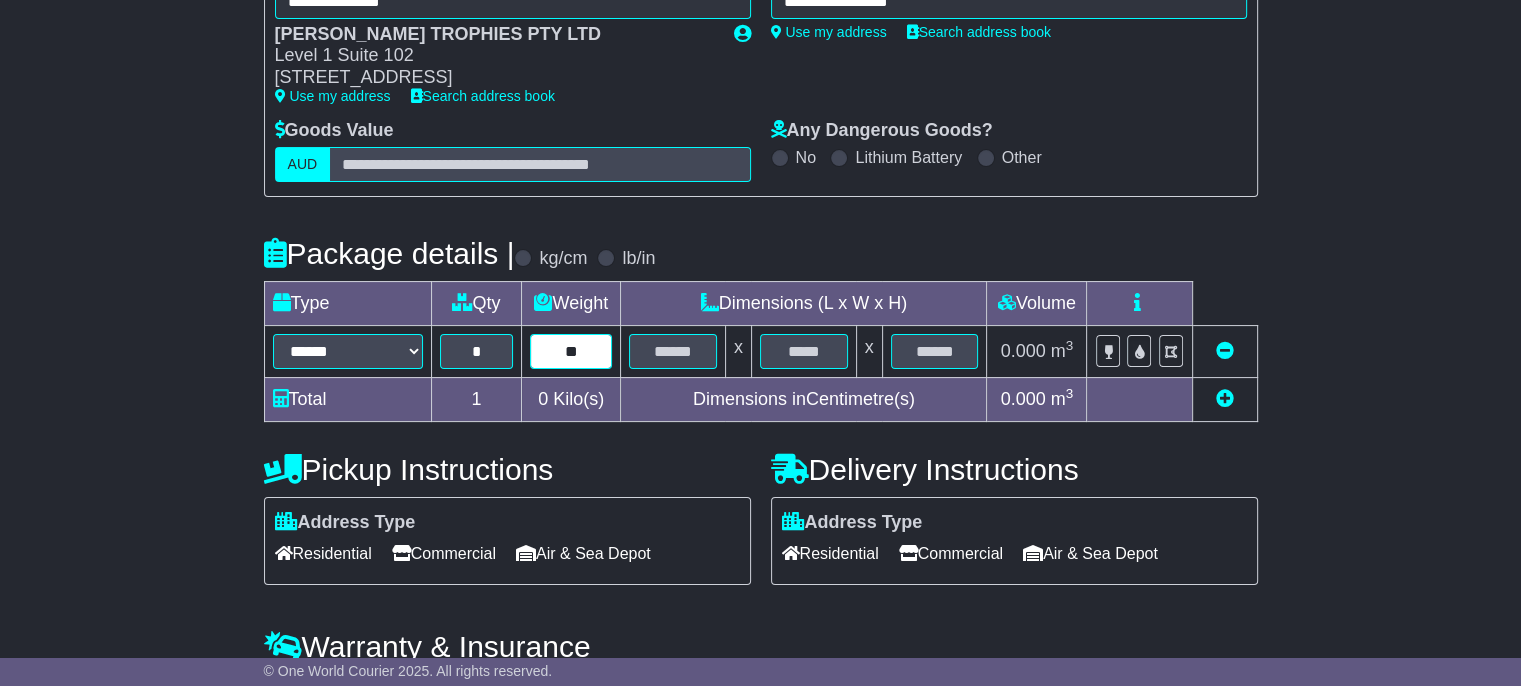 type on "**" 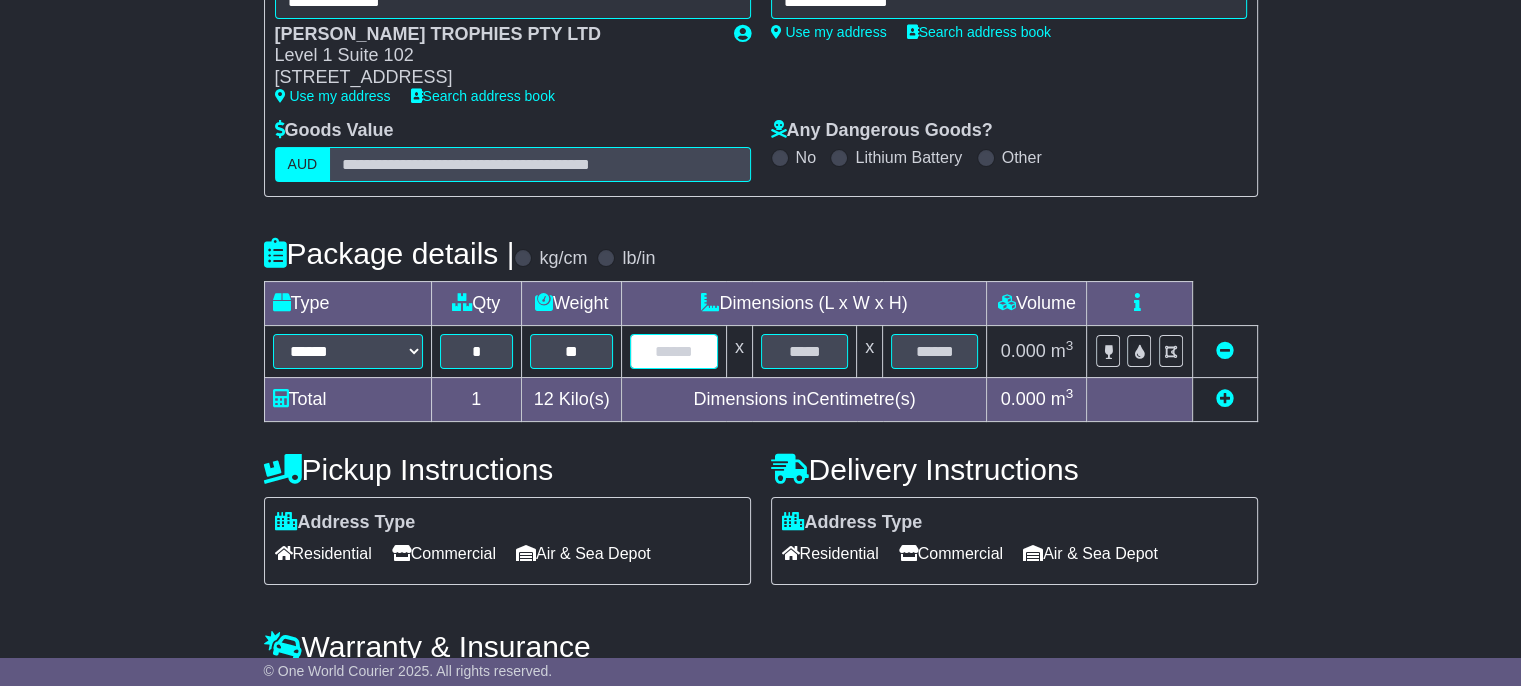 click at bounding box center (673, 351) 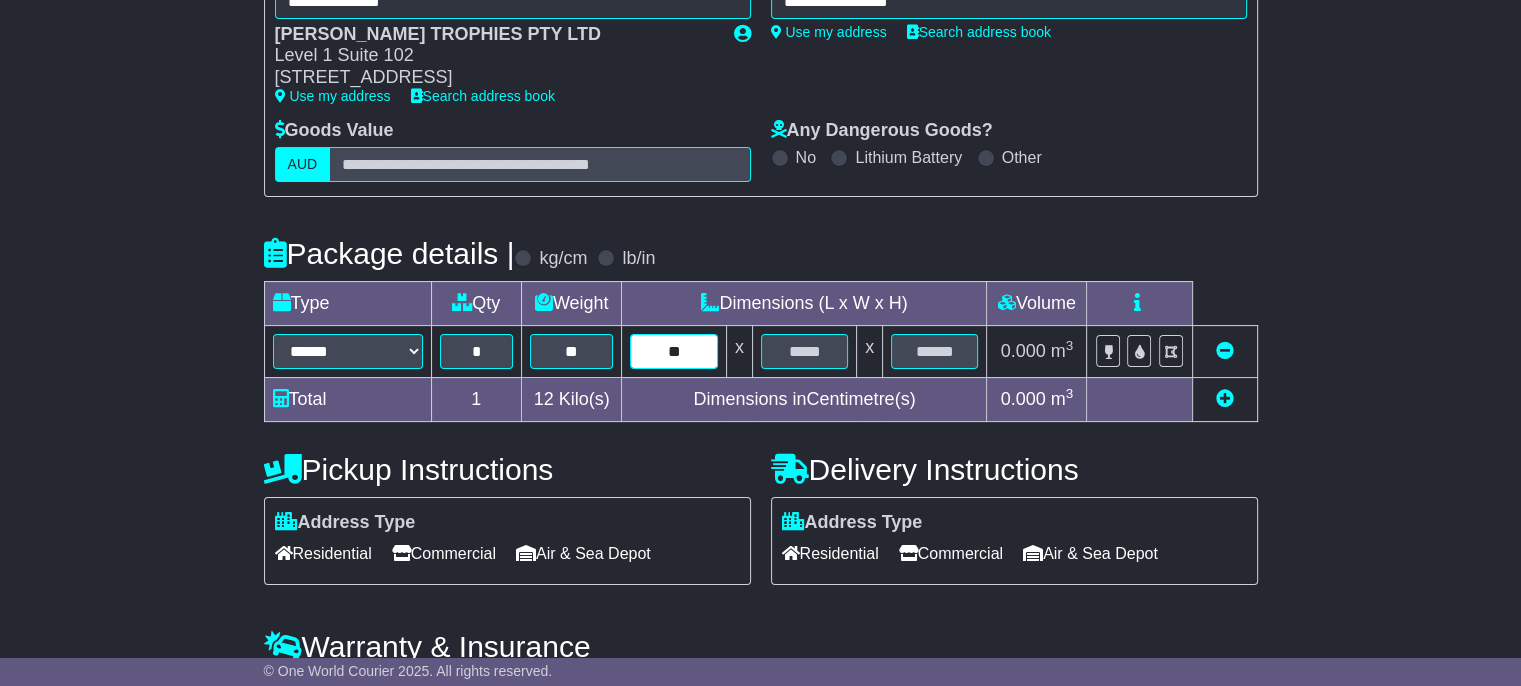 type on "**" 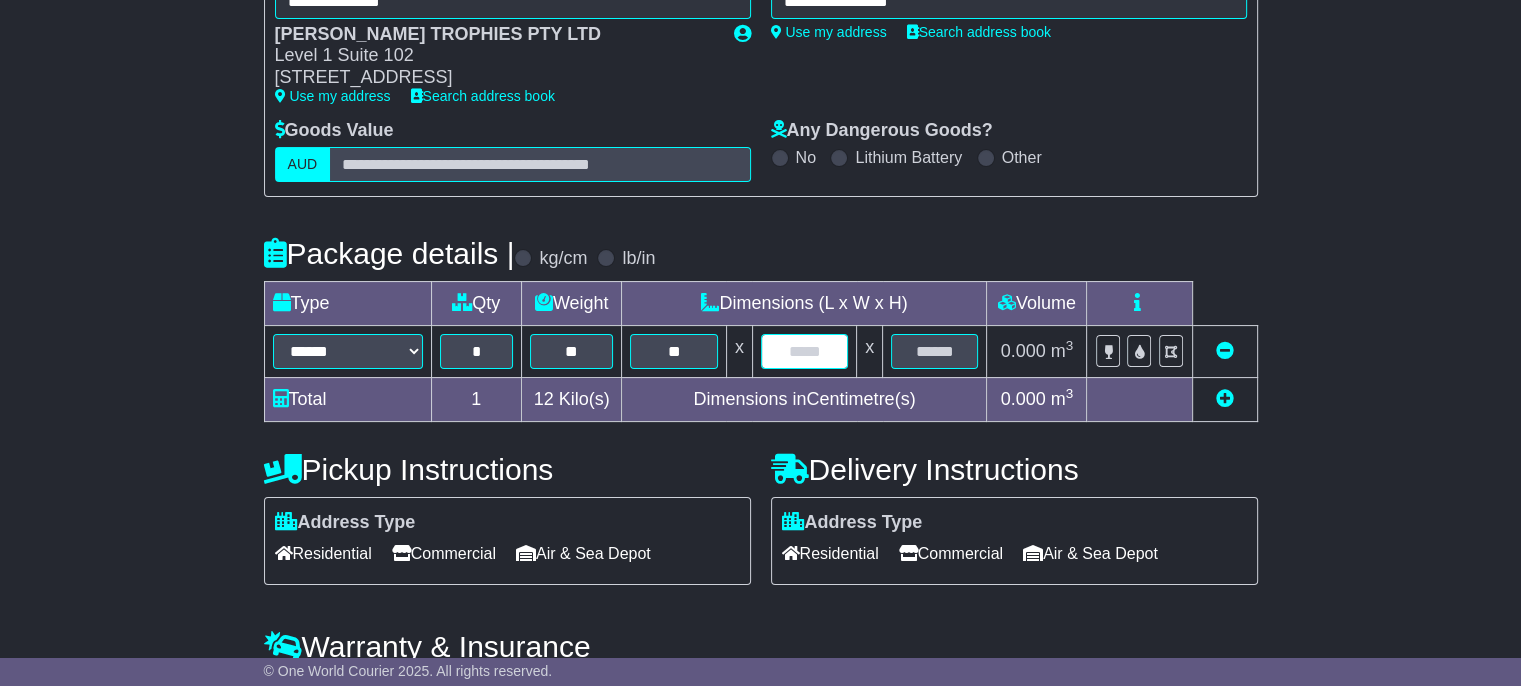 click at bounding box center (804, 351) 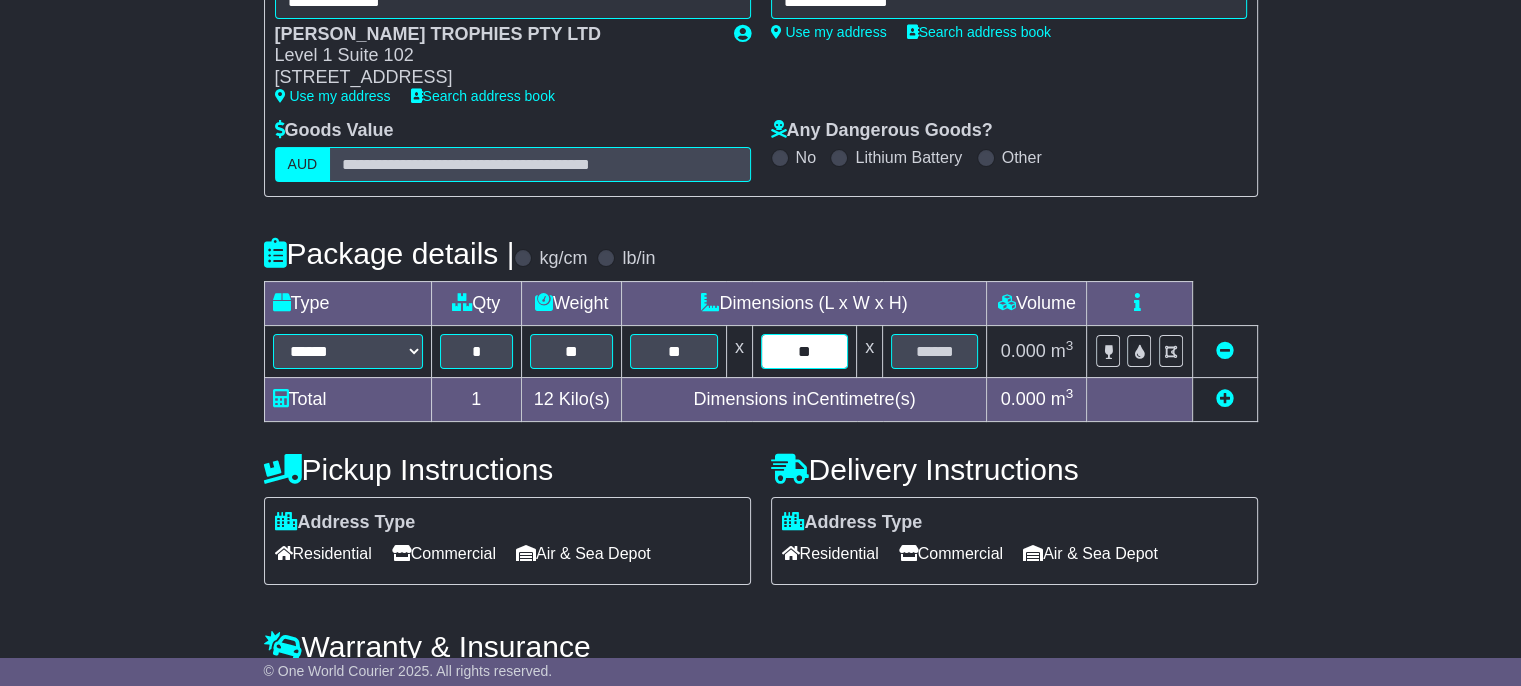 type on "**" 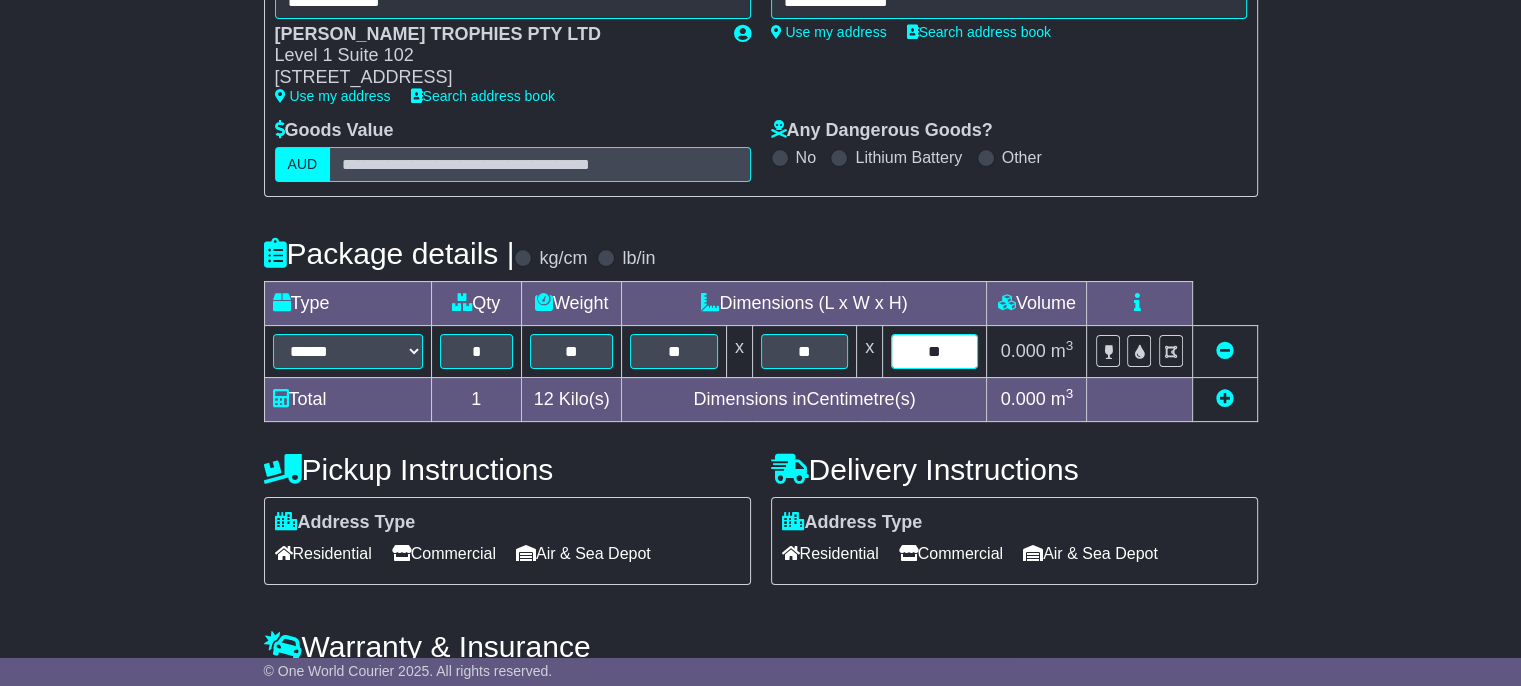 type on "**" 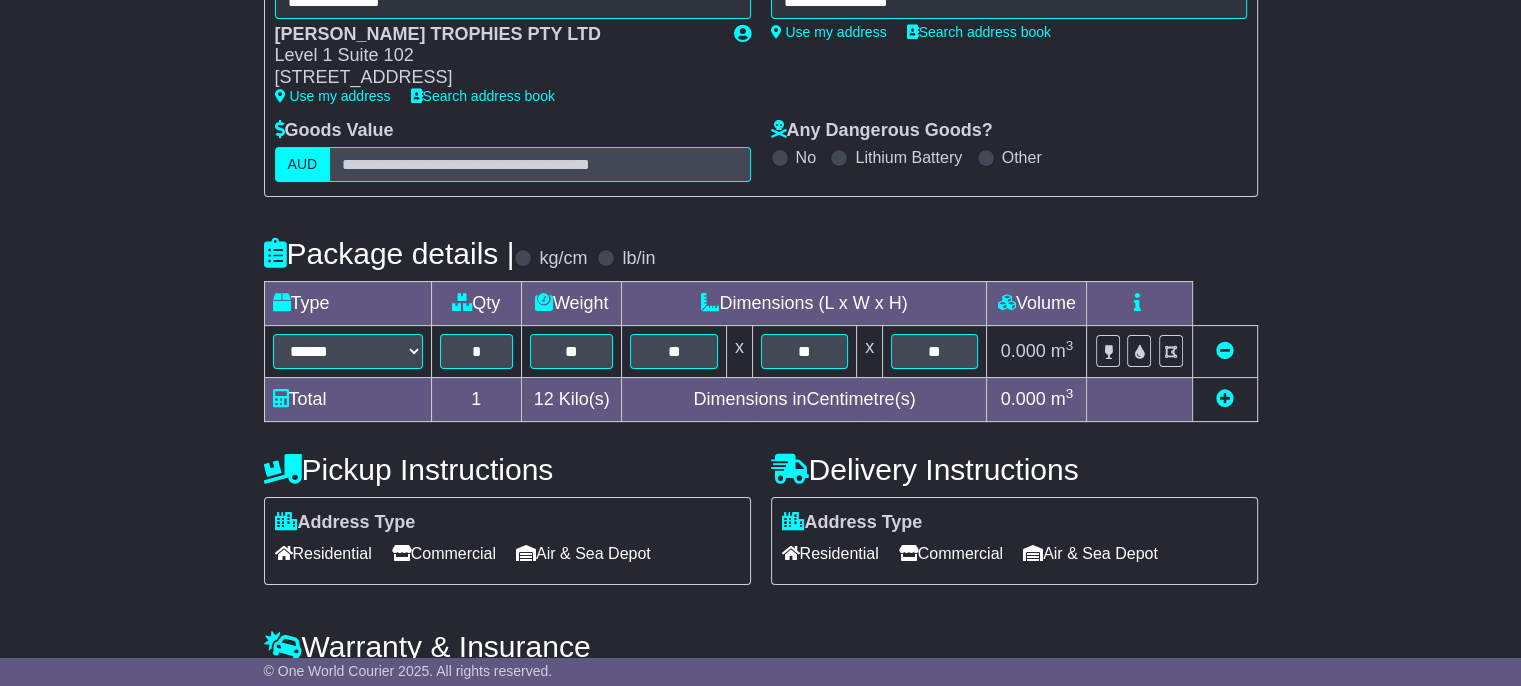 click on "Commercial" at bounding box center [951, 553] 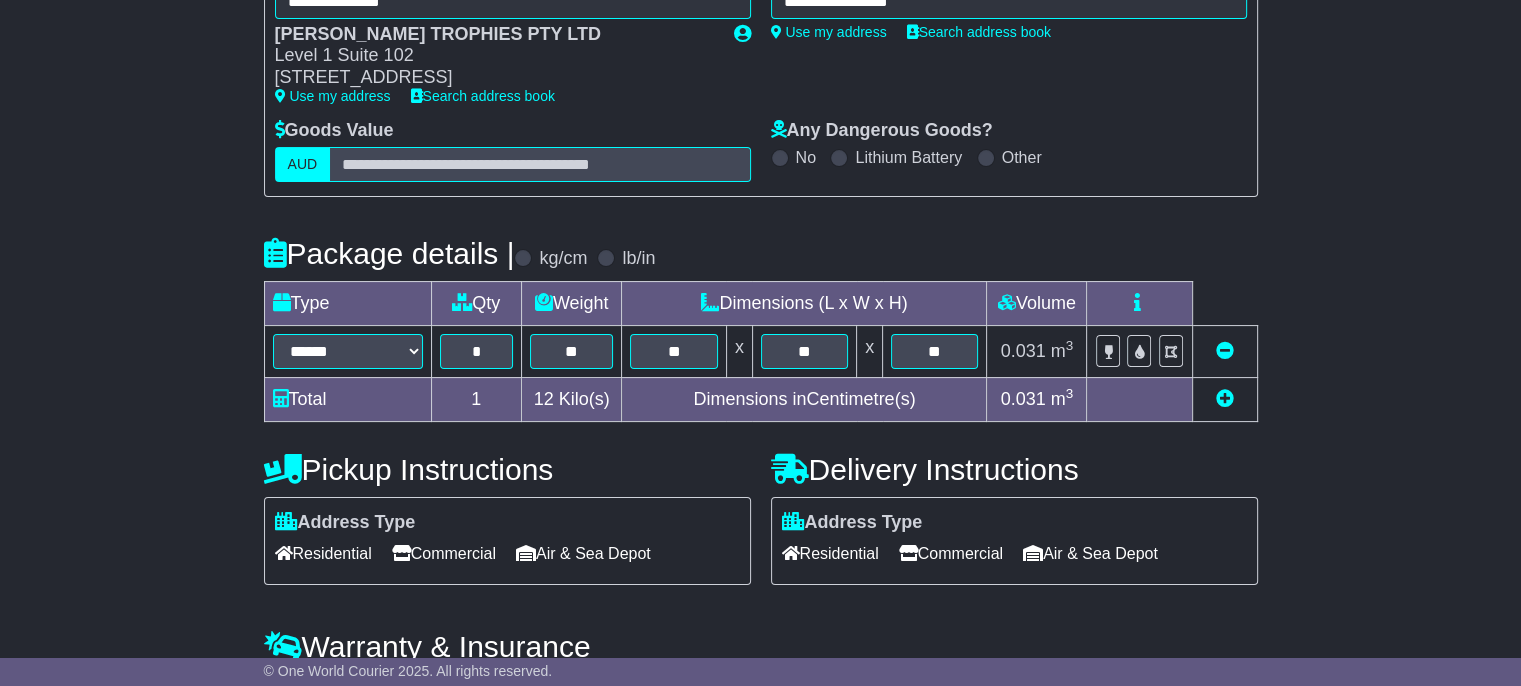 scroll, scrollTop: 436, scrollLeft: 0, axis: vertical 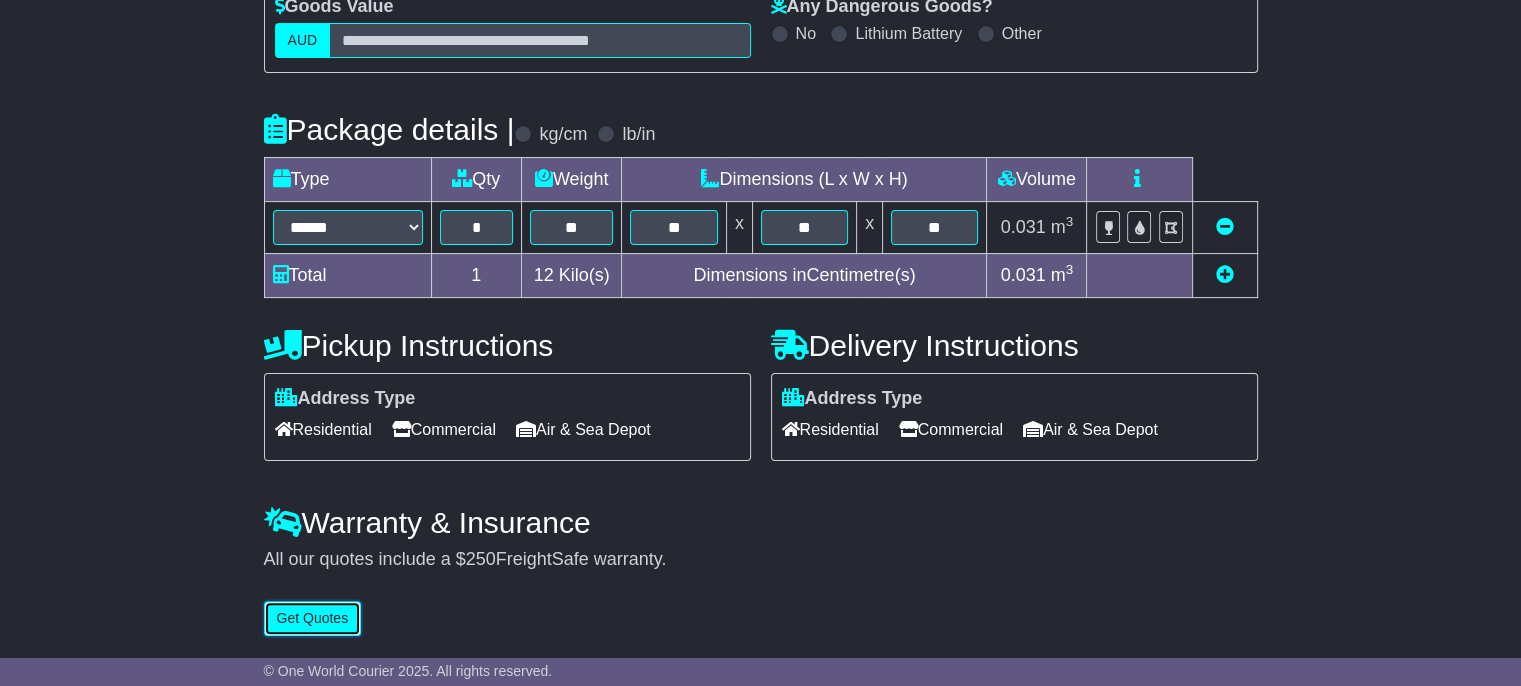 click on "Get Quotes" at bounding box center [313, 618] 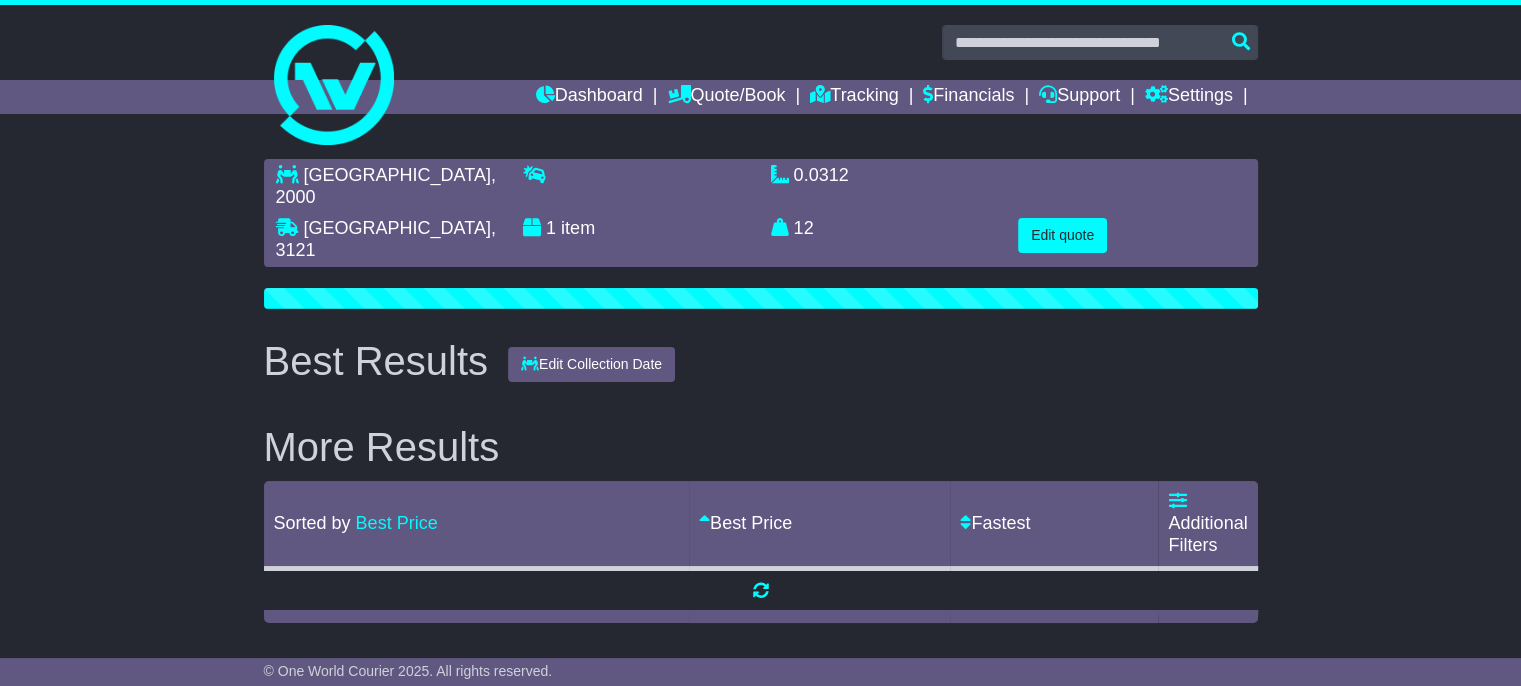 scroll, scrollTop: 0, scrollLeft: 0, axis: both 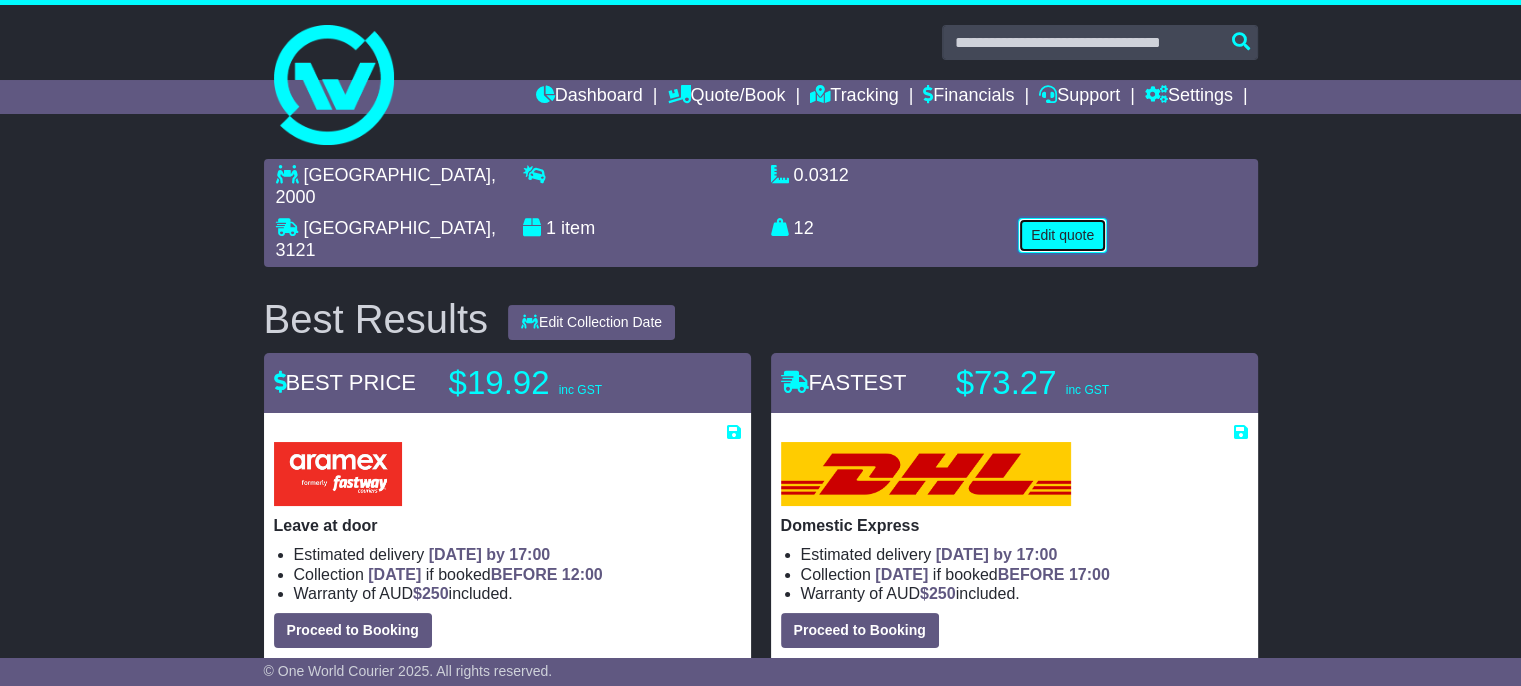 click on "Edit quote" at bounding box center [1062, 235] 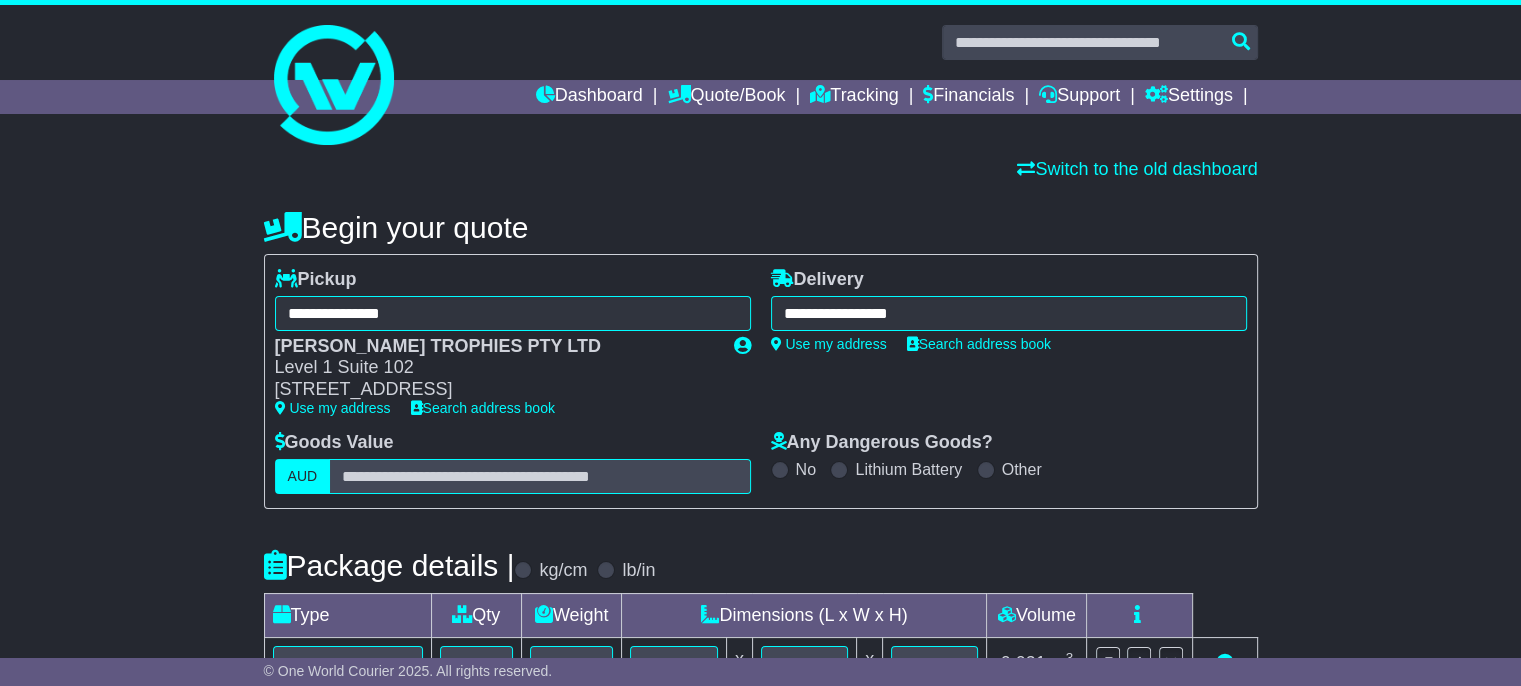 click on "**********" at bounding box center (1009, 313) 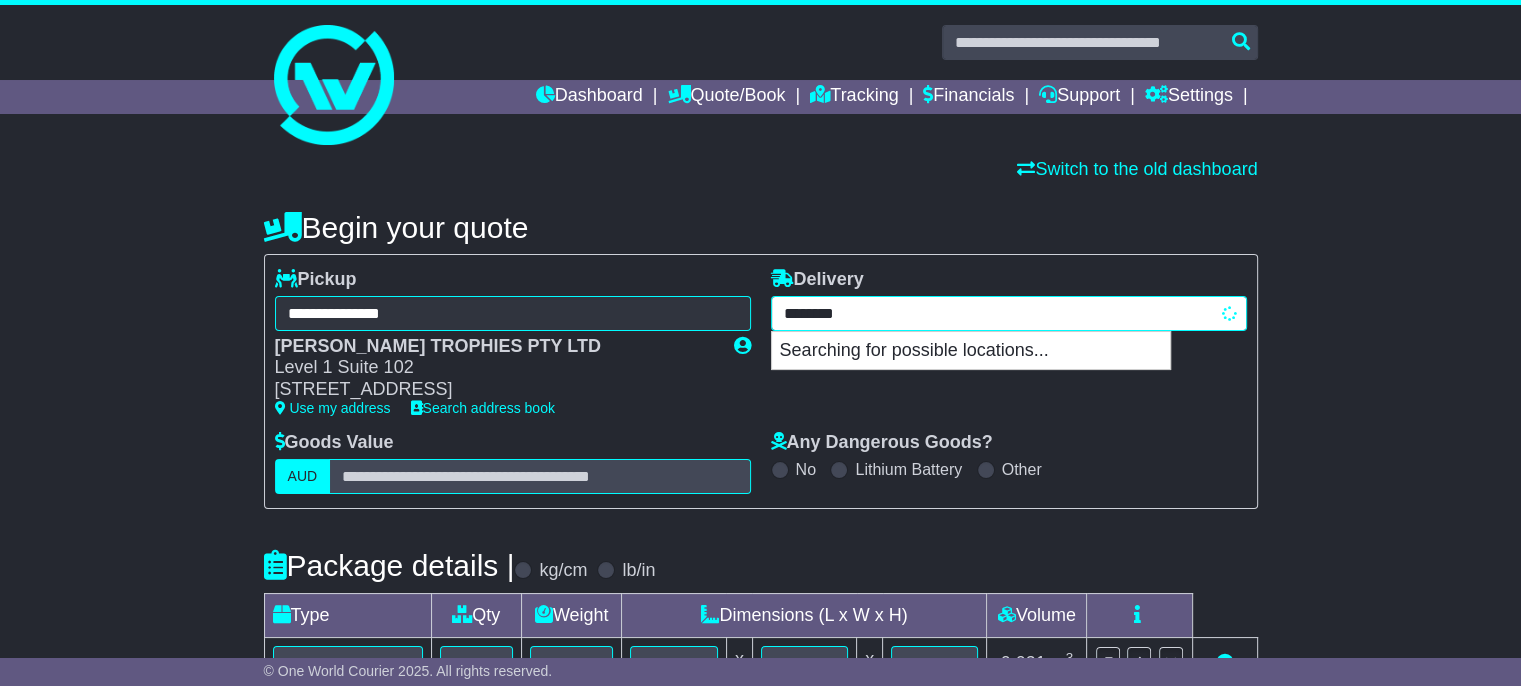 drag, startPoint x: 940, startPoint y: 305, endPoint x: 700, endPoint y: 280, distance: 241.29857 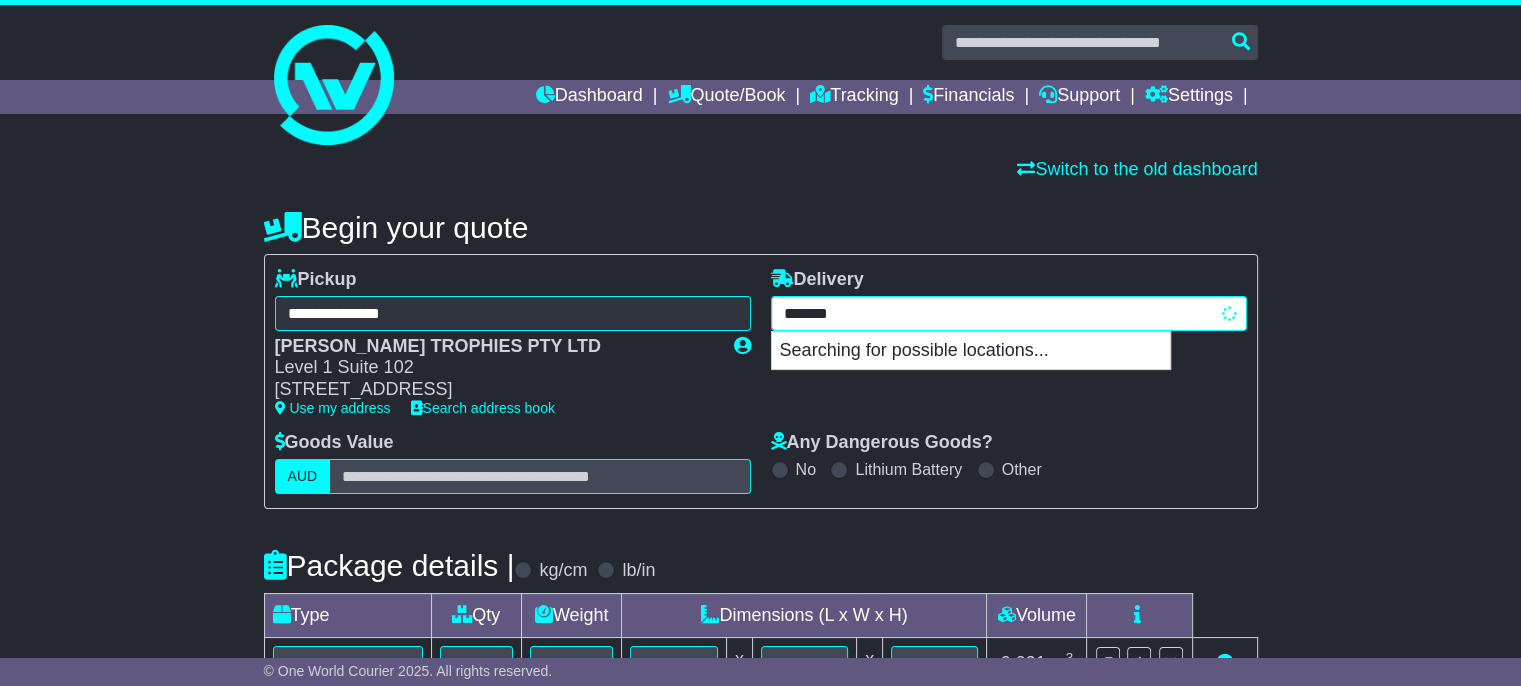 type on "********" 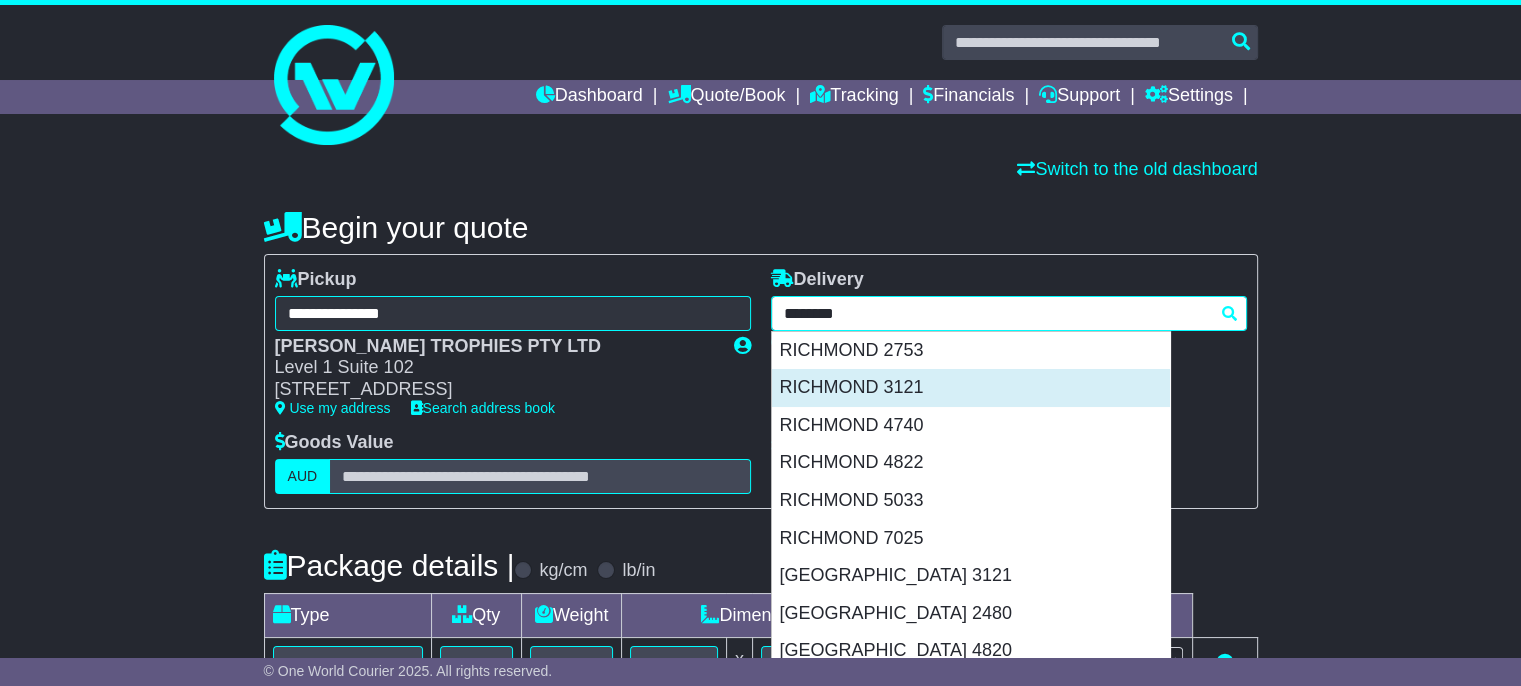 click on "RICHMOND 3121" at bounding box center (971, 388) 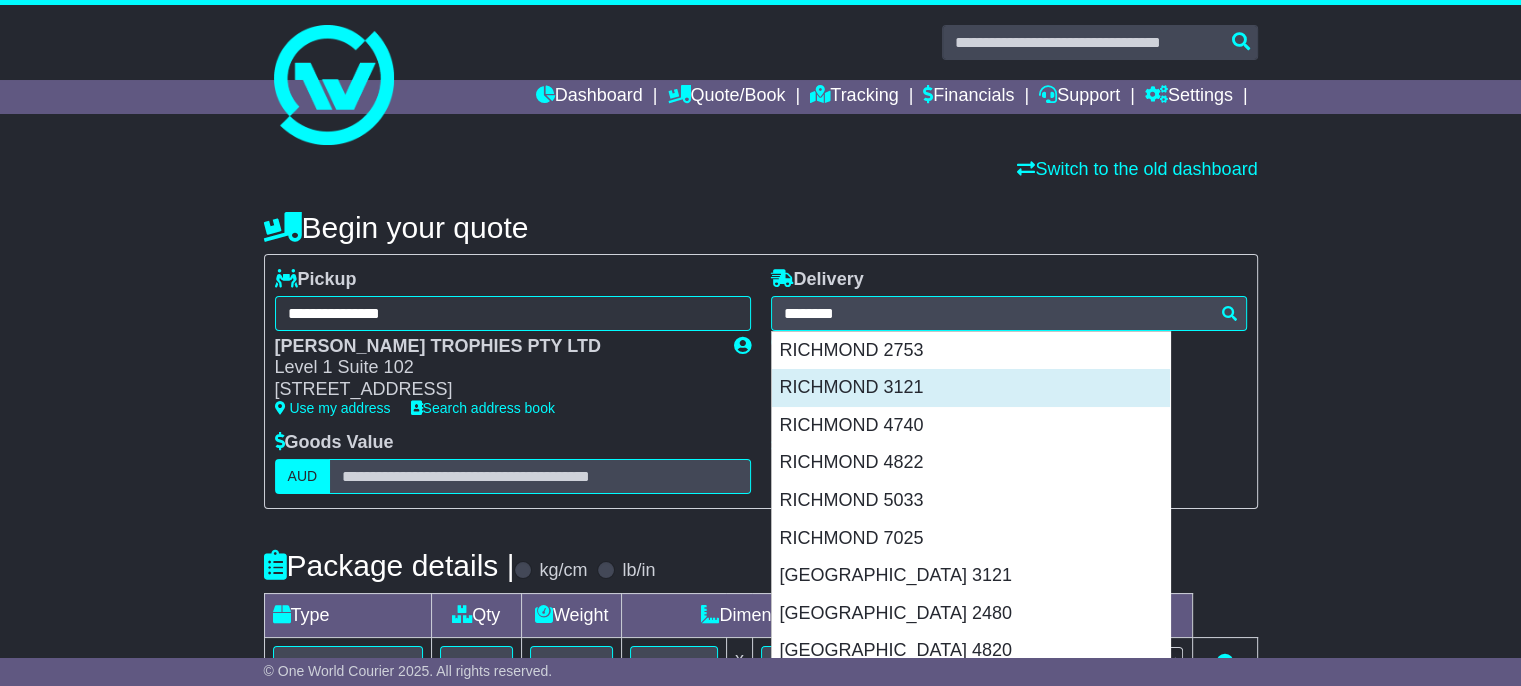 type on "**********" 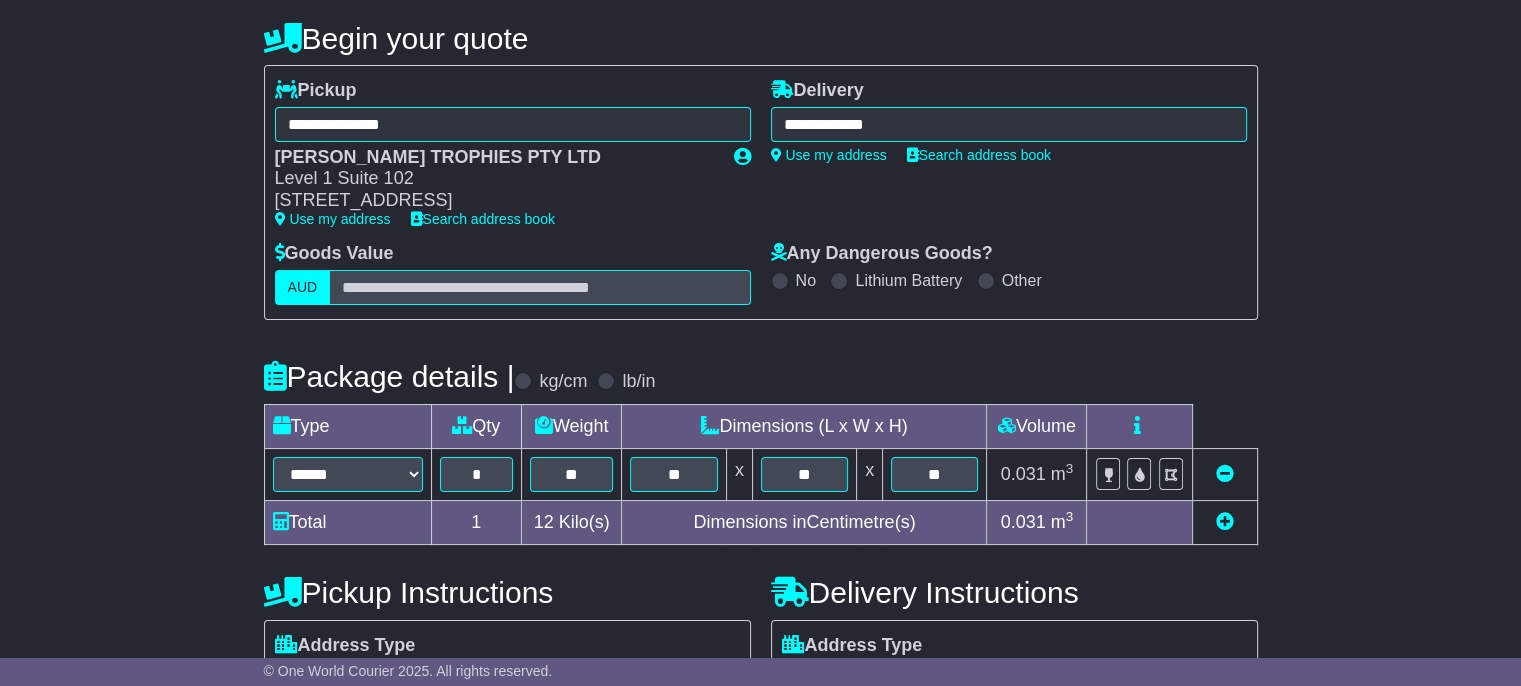 scroll, scrollTop: 436, scrollLeft: 0, axis: vertical 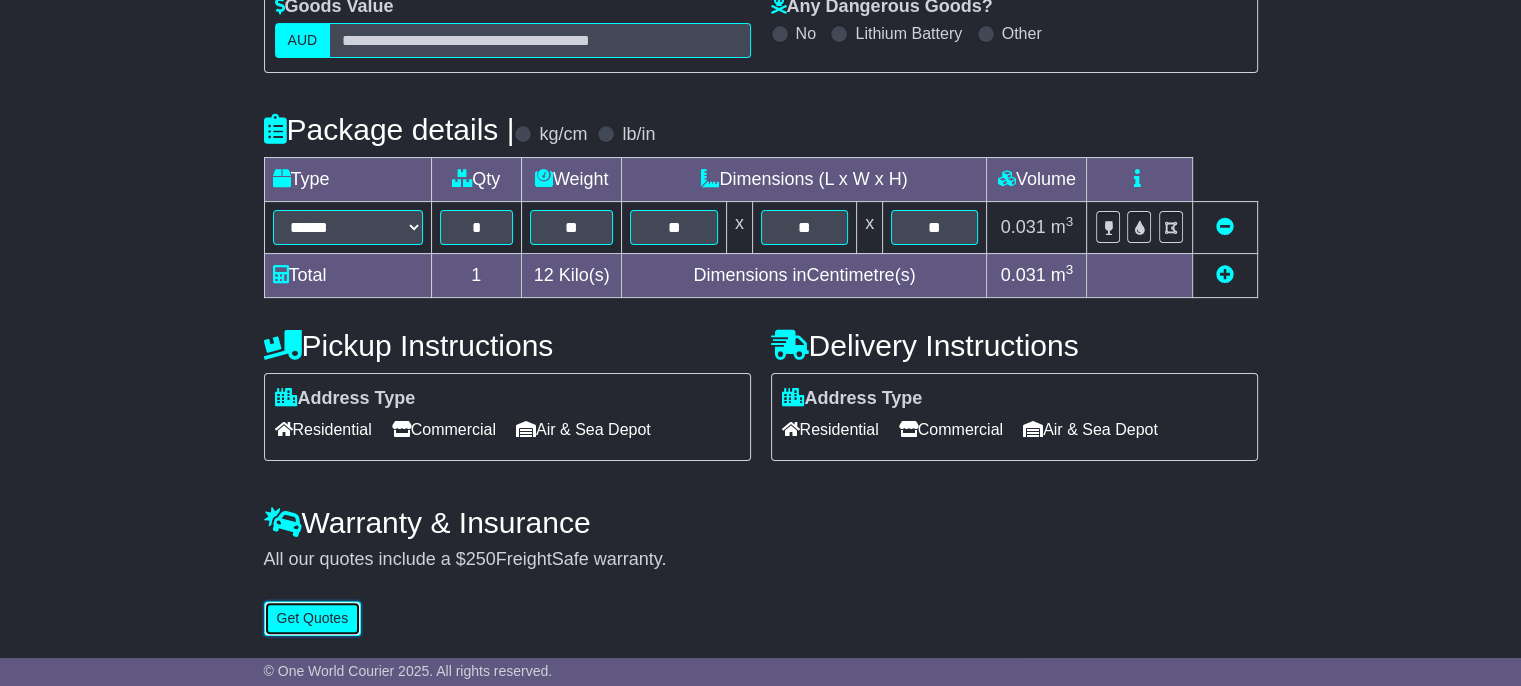 click on "Get Quotes" at bounding box center [313, 618] 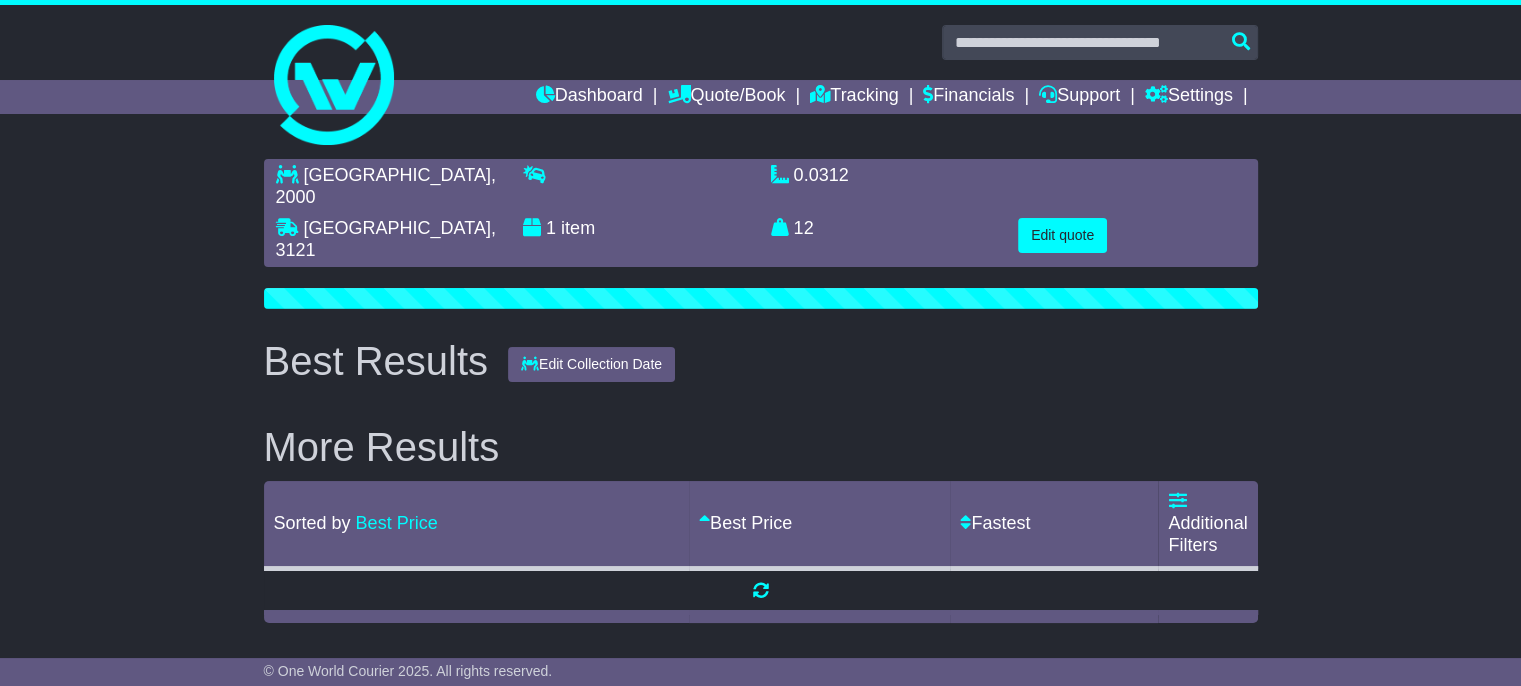 scroll, scrollTop: 0, scrollLeft: 0, axis: both 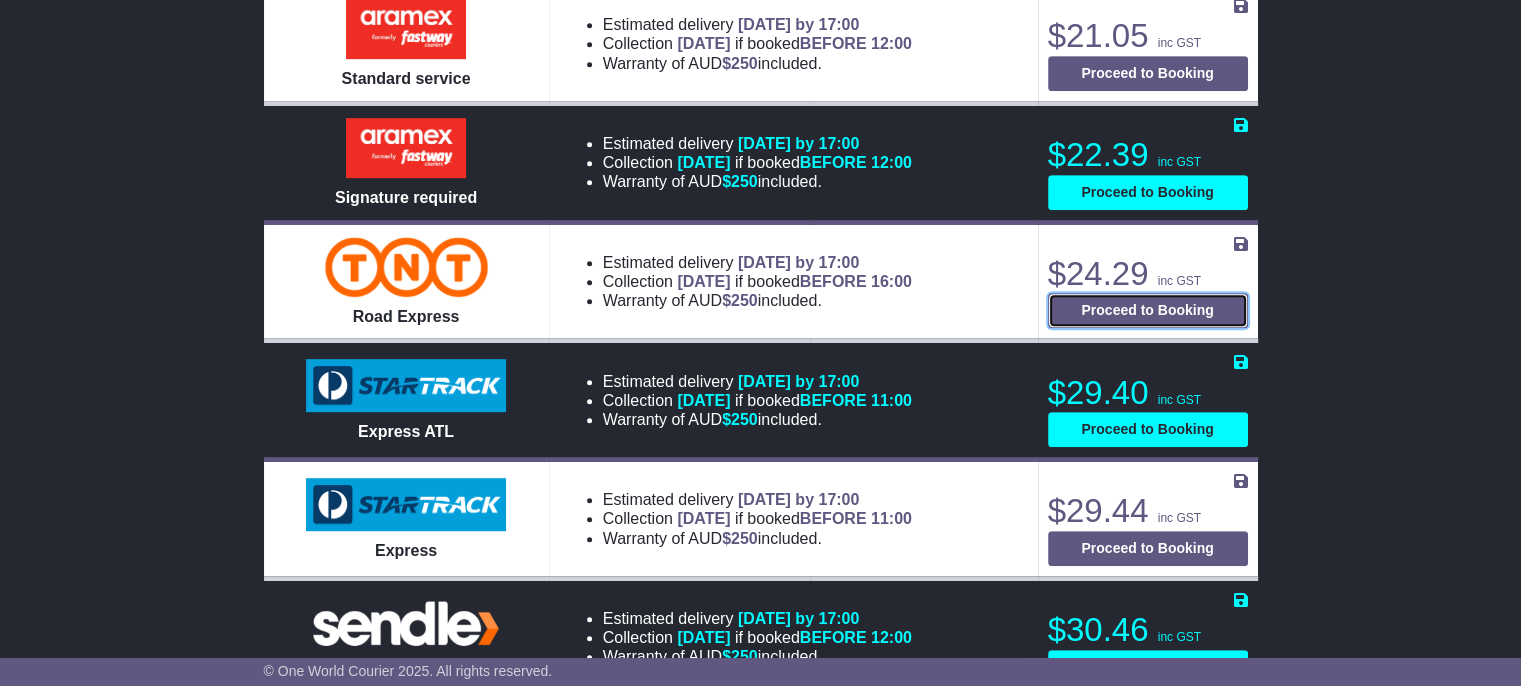 click on "Proceed to Booking" at bounding box center (1148, 310) 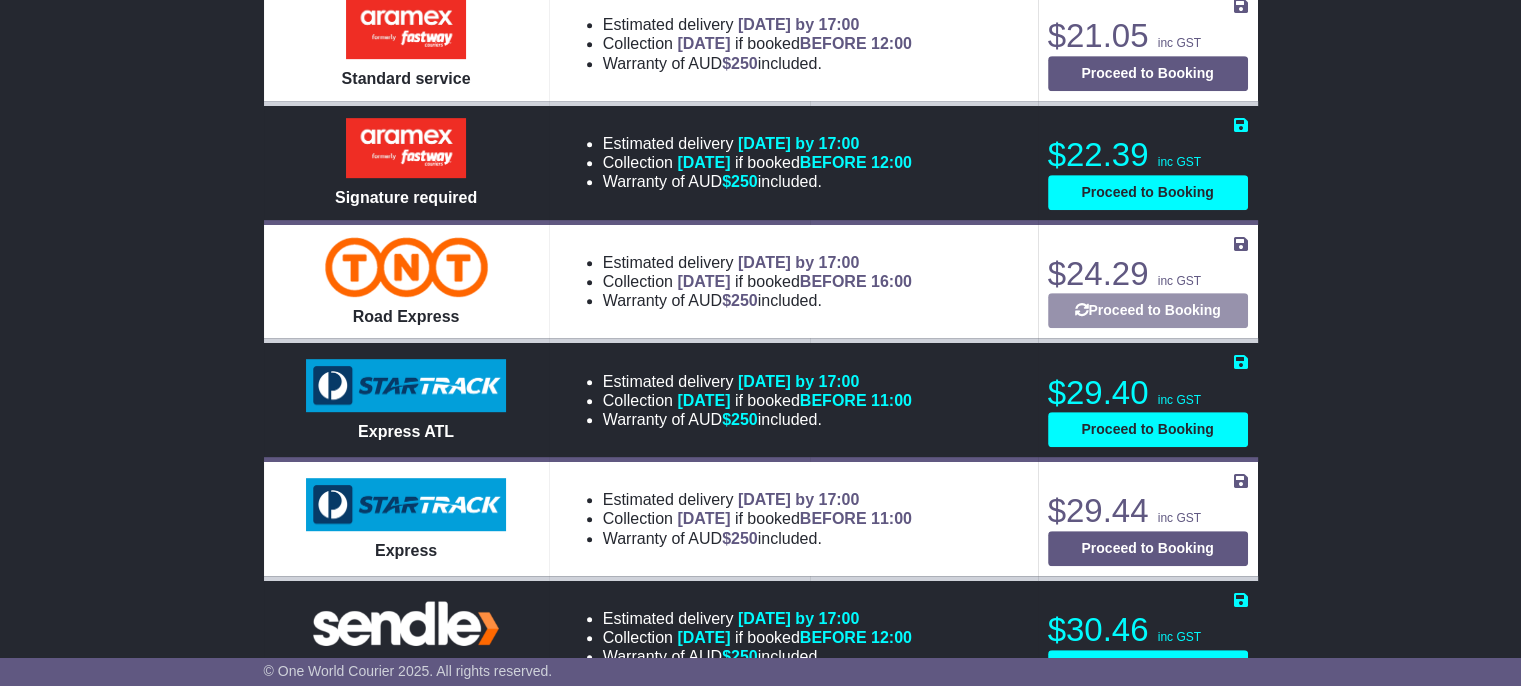 select on "*****" 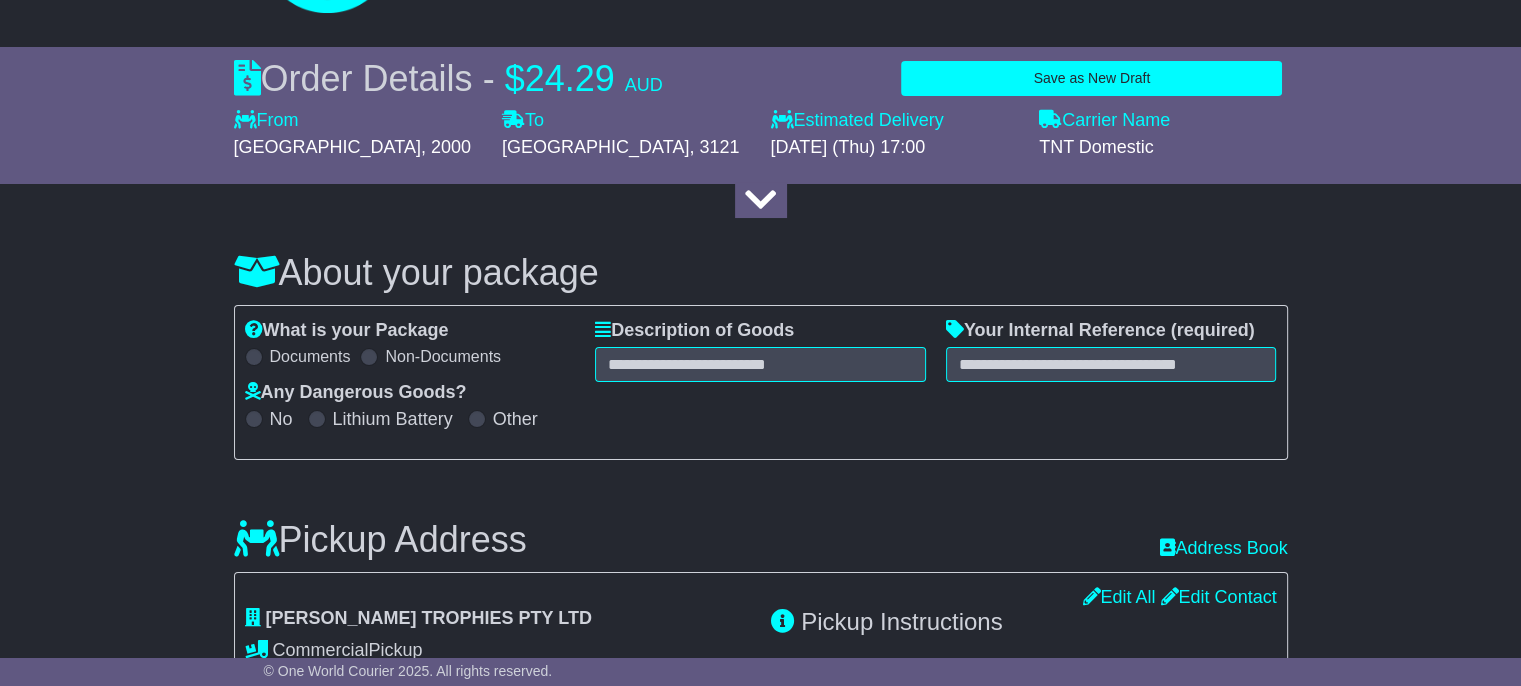 scroll, scrollTop: 171, scrollLeft: 0, axis: vertical 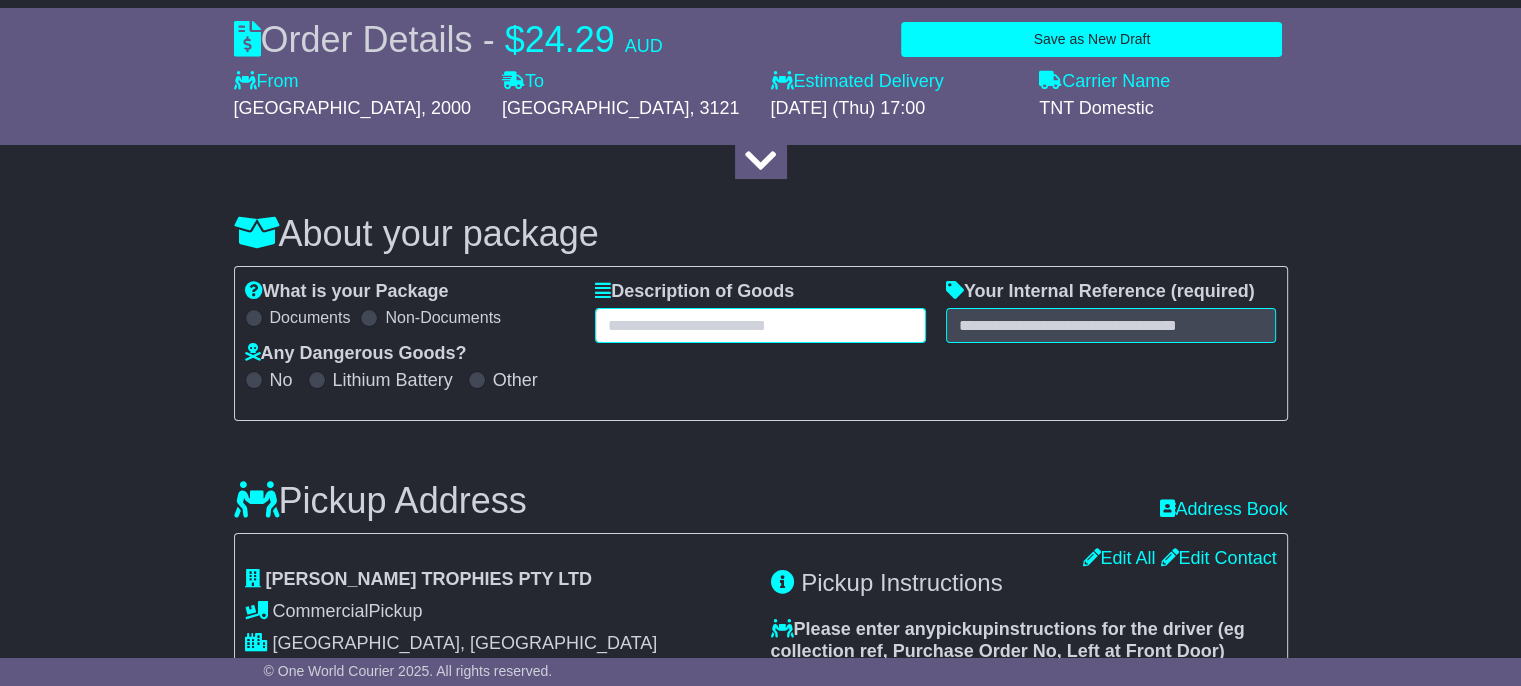 click at bounding box center [760, 325] 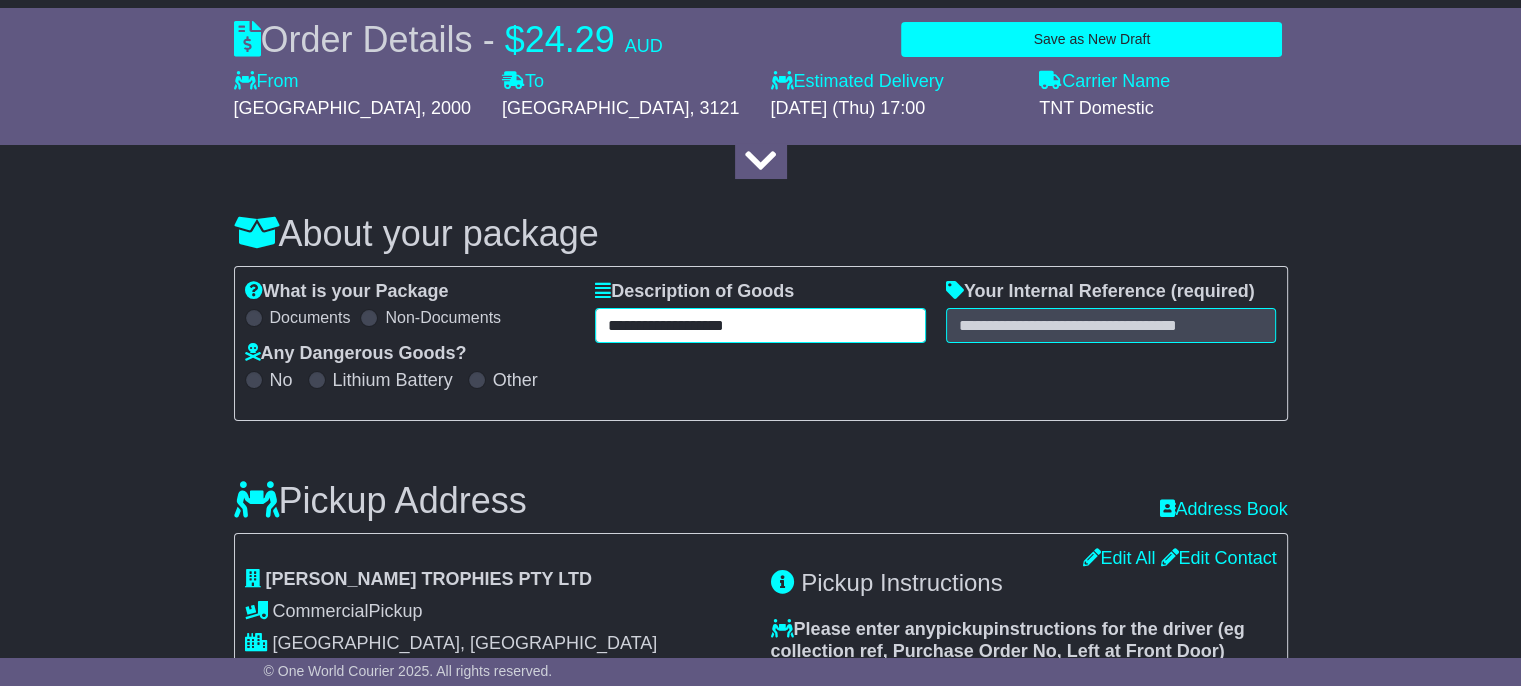 type on "**********" 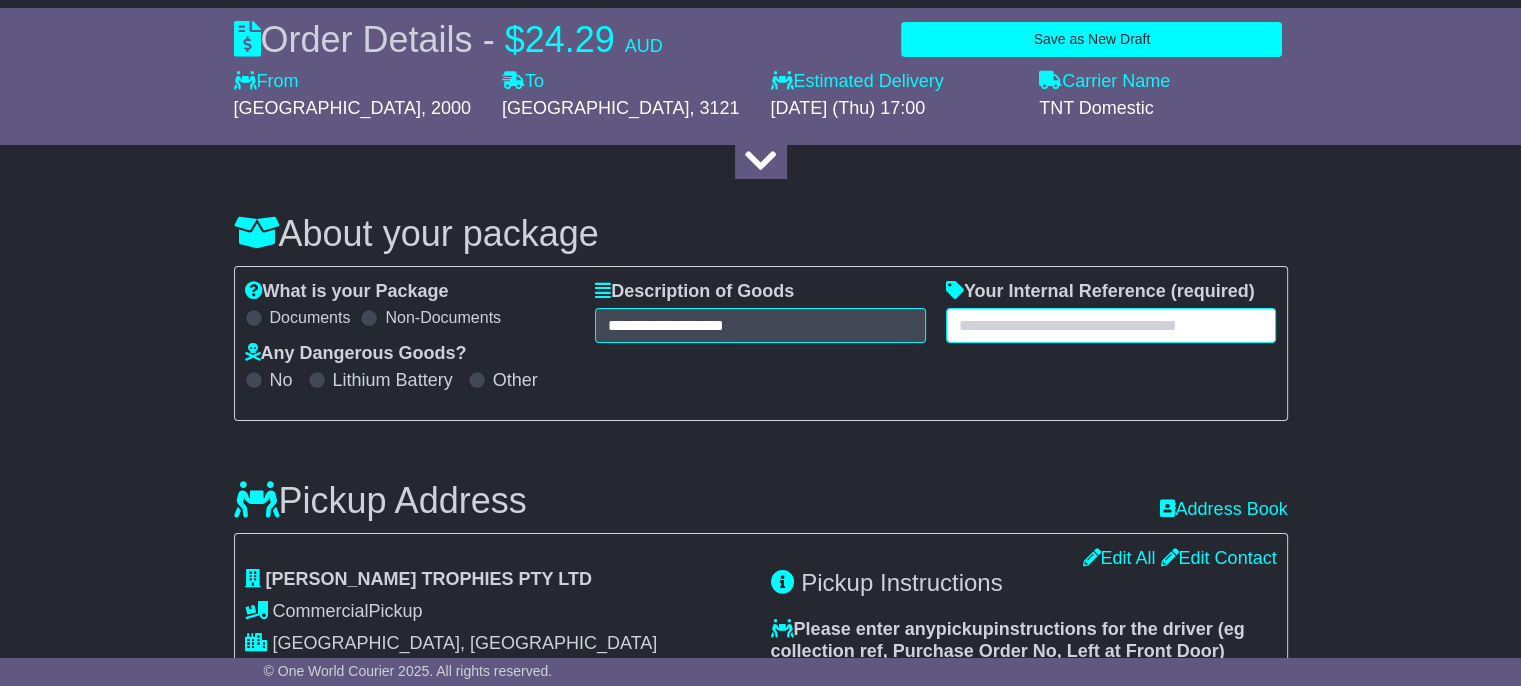 click at bounding box center [1111, 325] 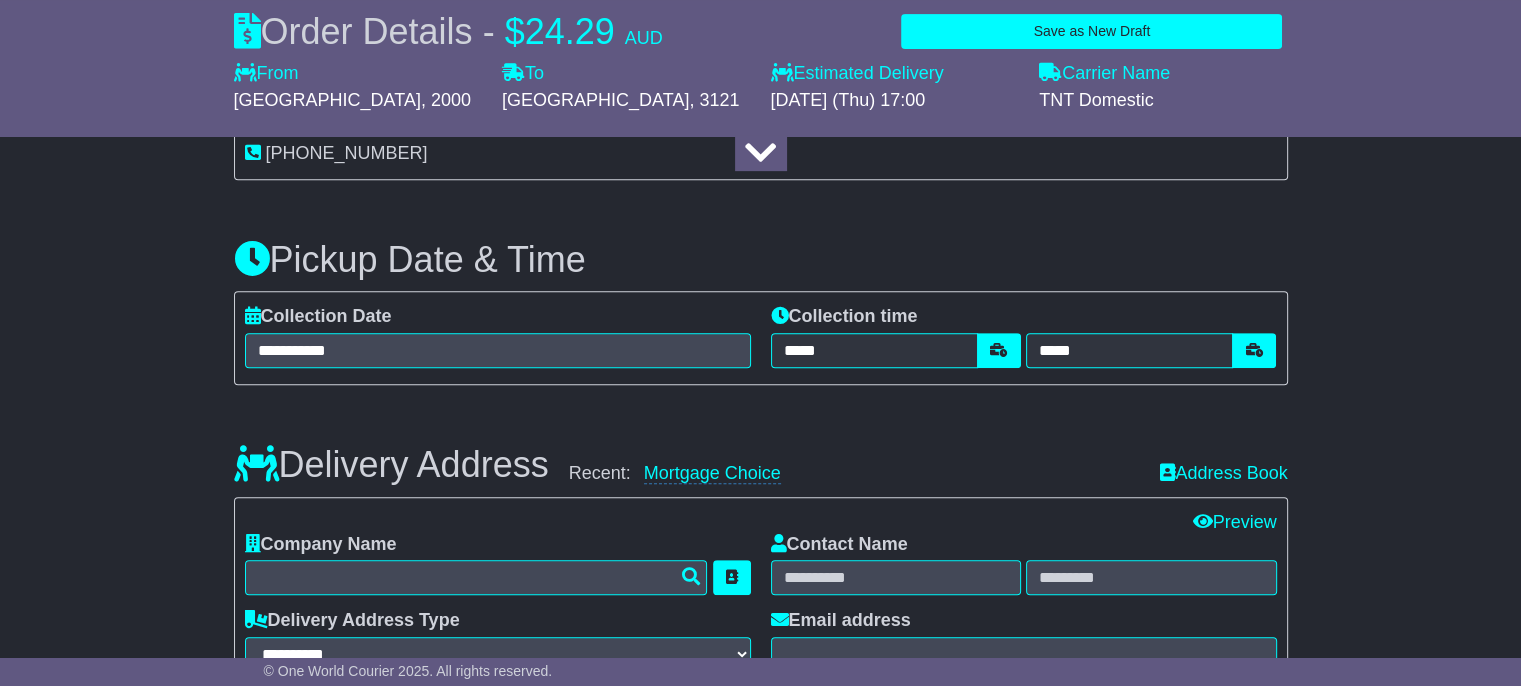 scroll, scrollTop: 871, scrollLeft: 0, axis: vertical 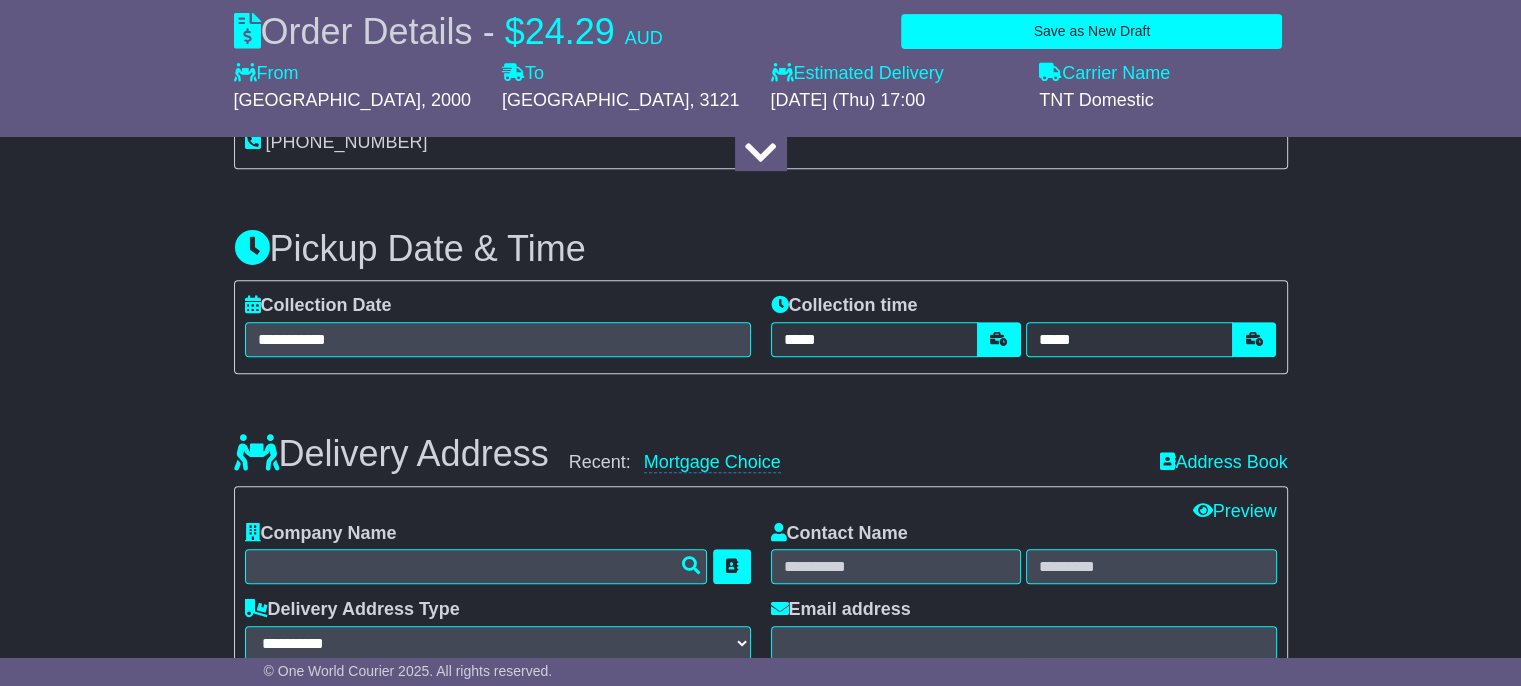 type on "*****" 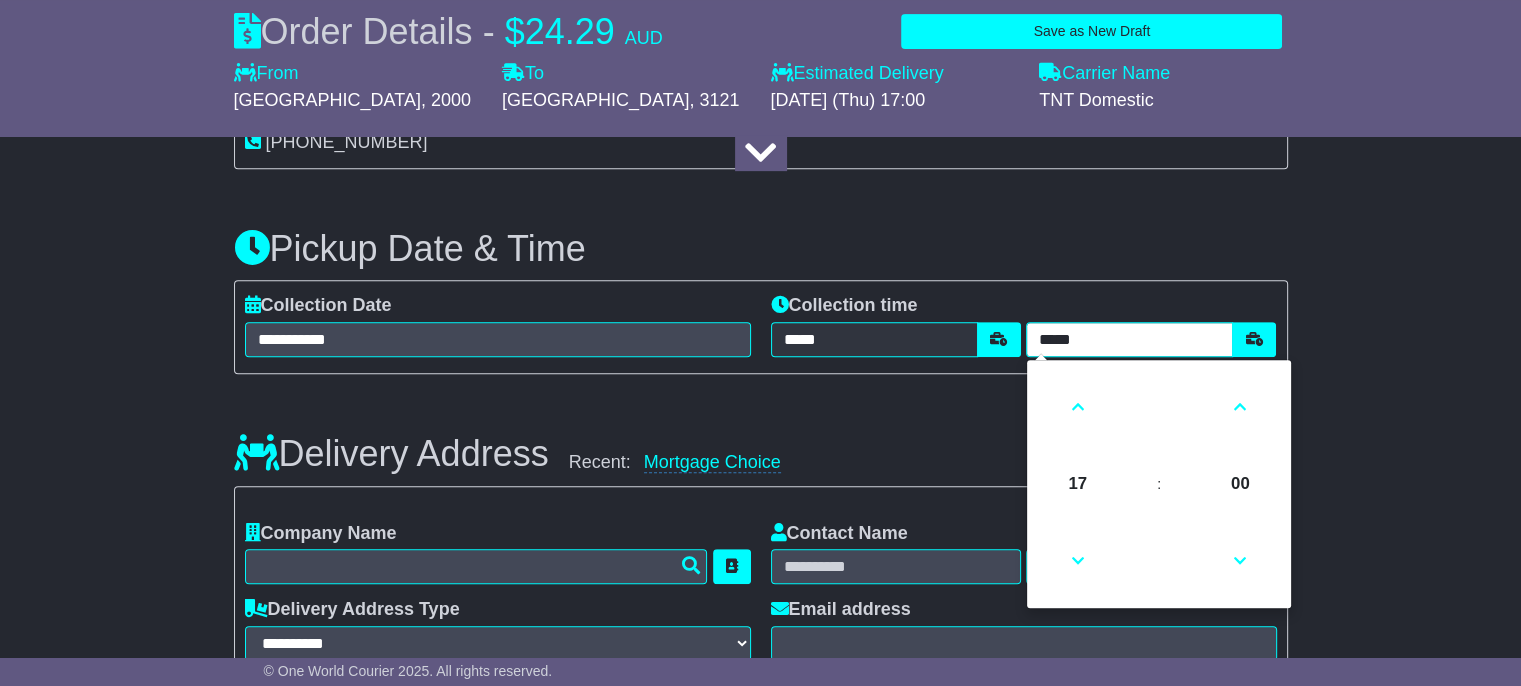 click on "*****" at bounding box center (1129, 339) 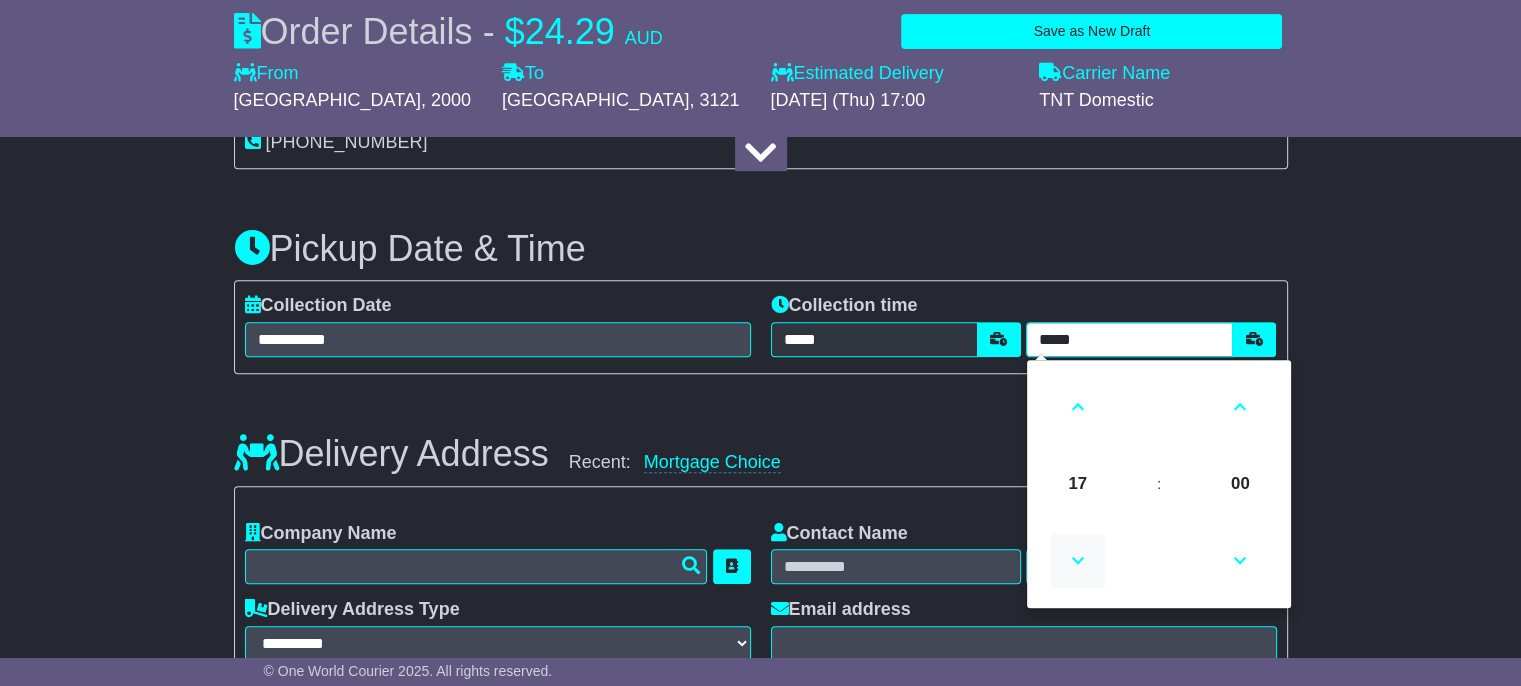 click at bounding box center (1078, 561) 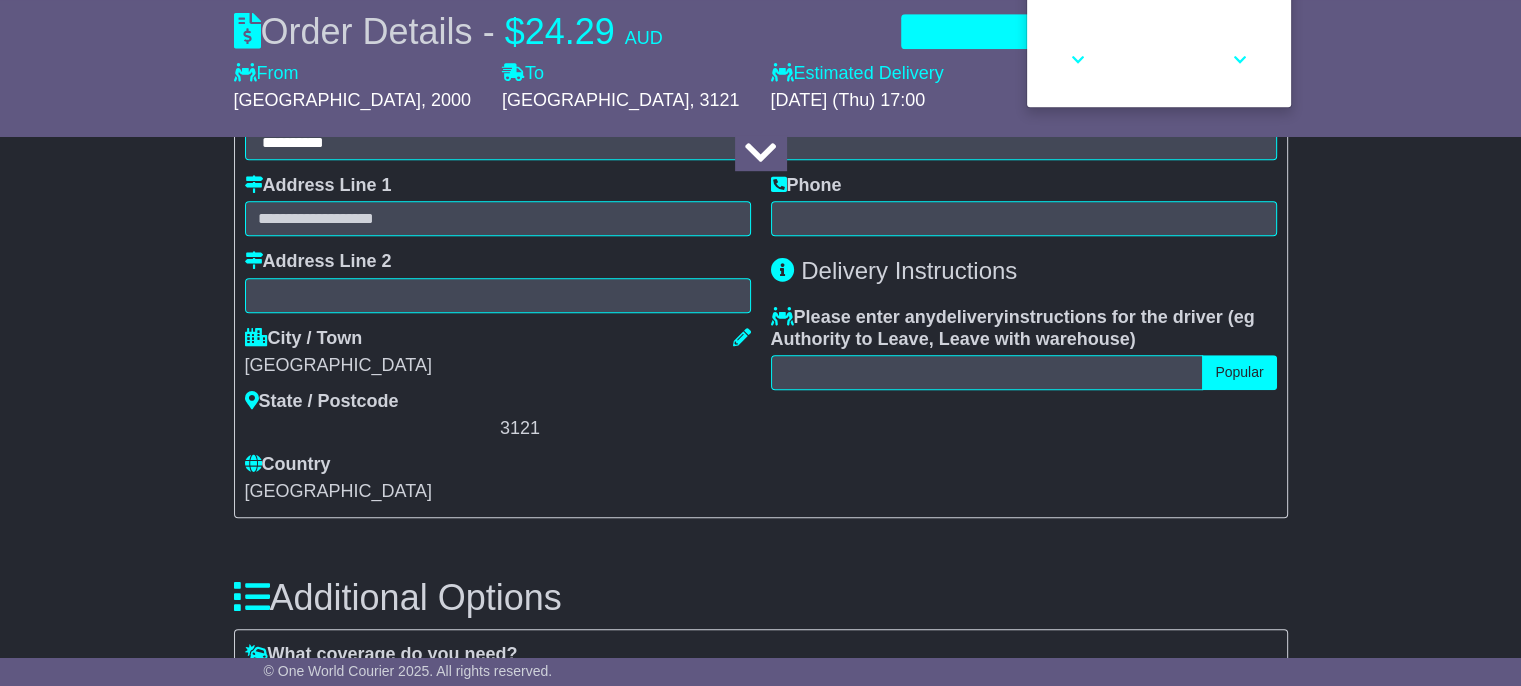 scroll, scrollTop: 1380, scrollLeft: 0, axis: vertical 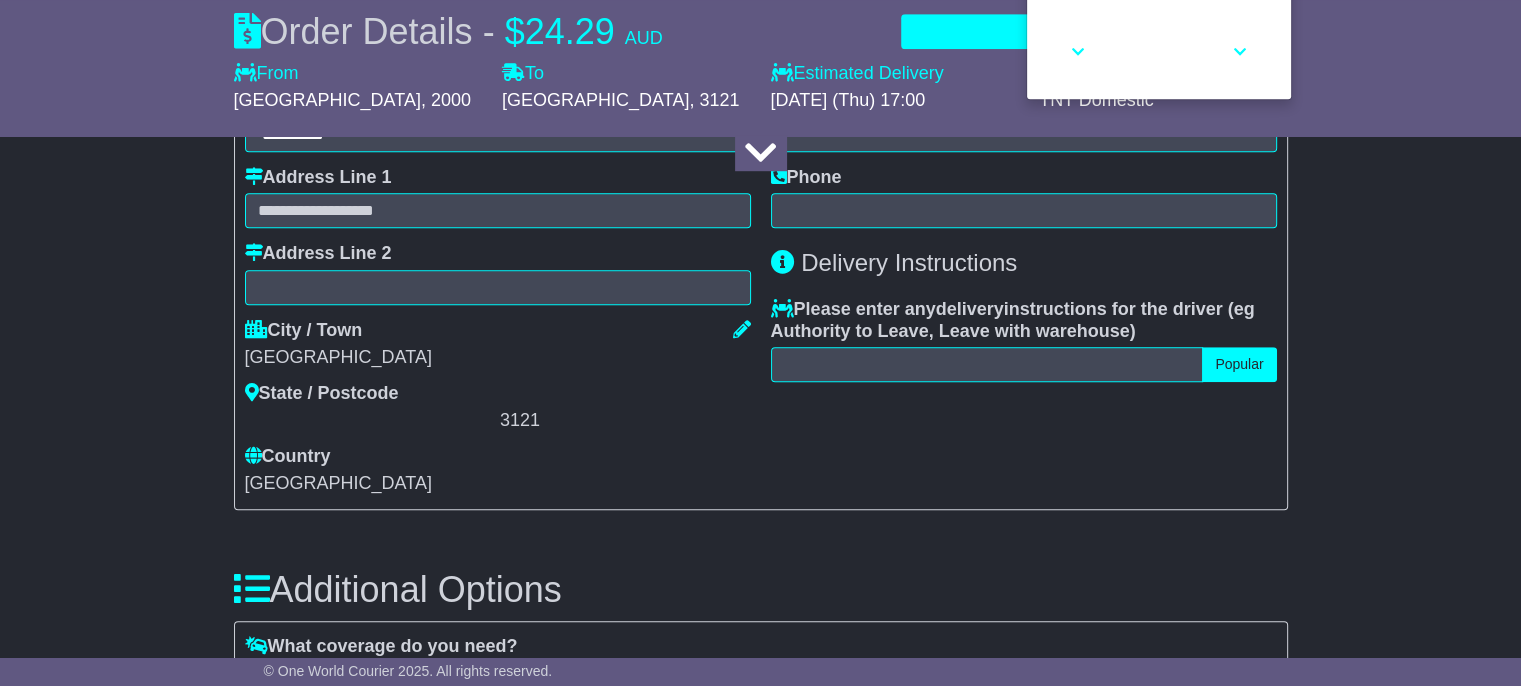 click on "**********" at bounding box center [761, 202] 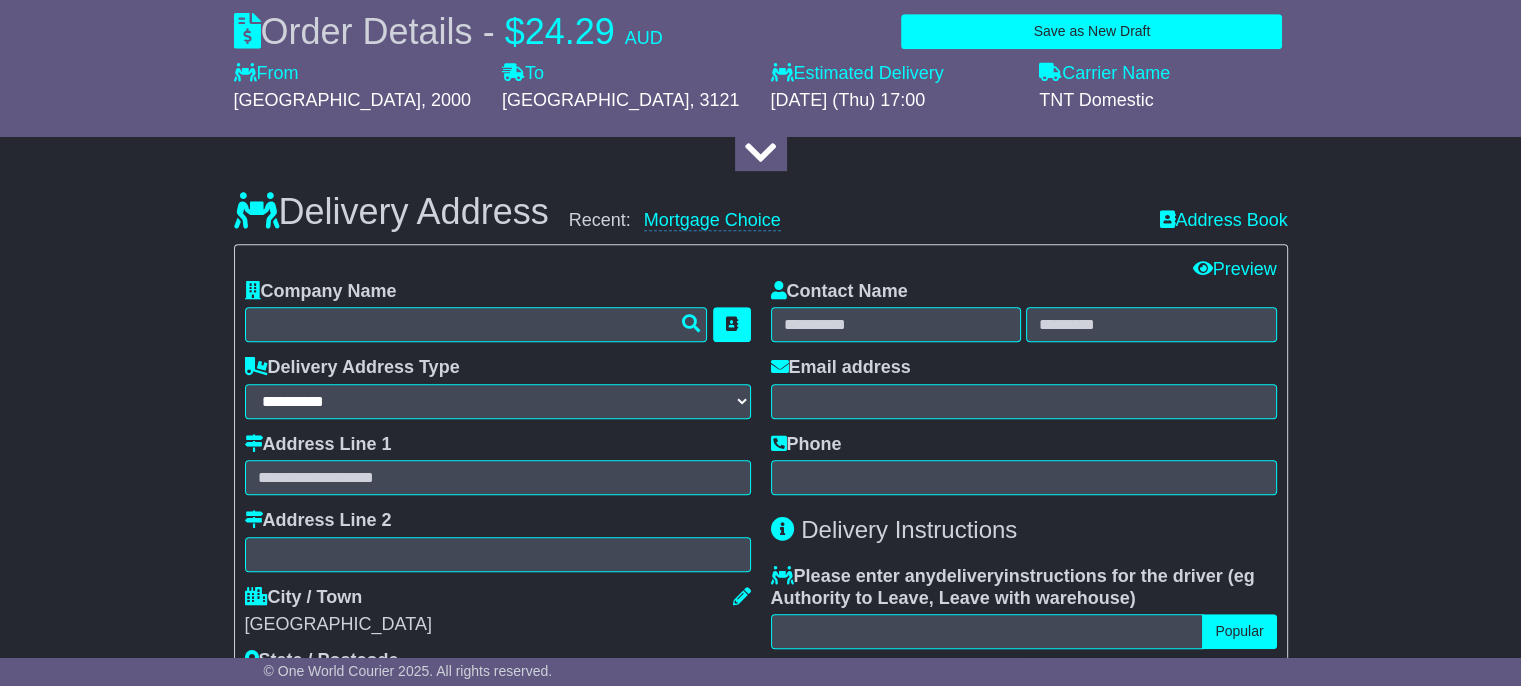 scroll, scrollTop: 1102, scrollLeft: 0, axis: vertical 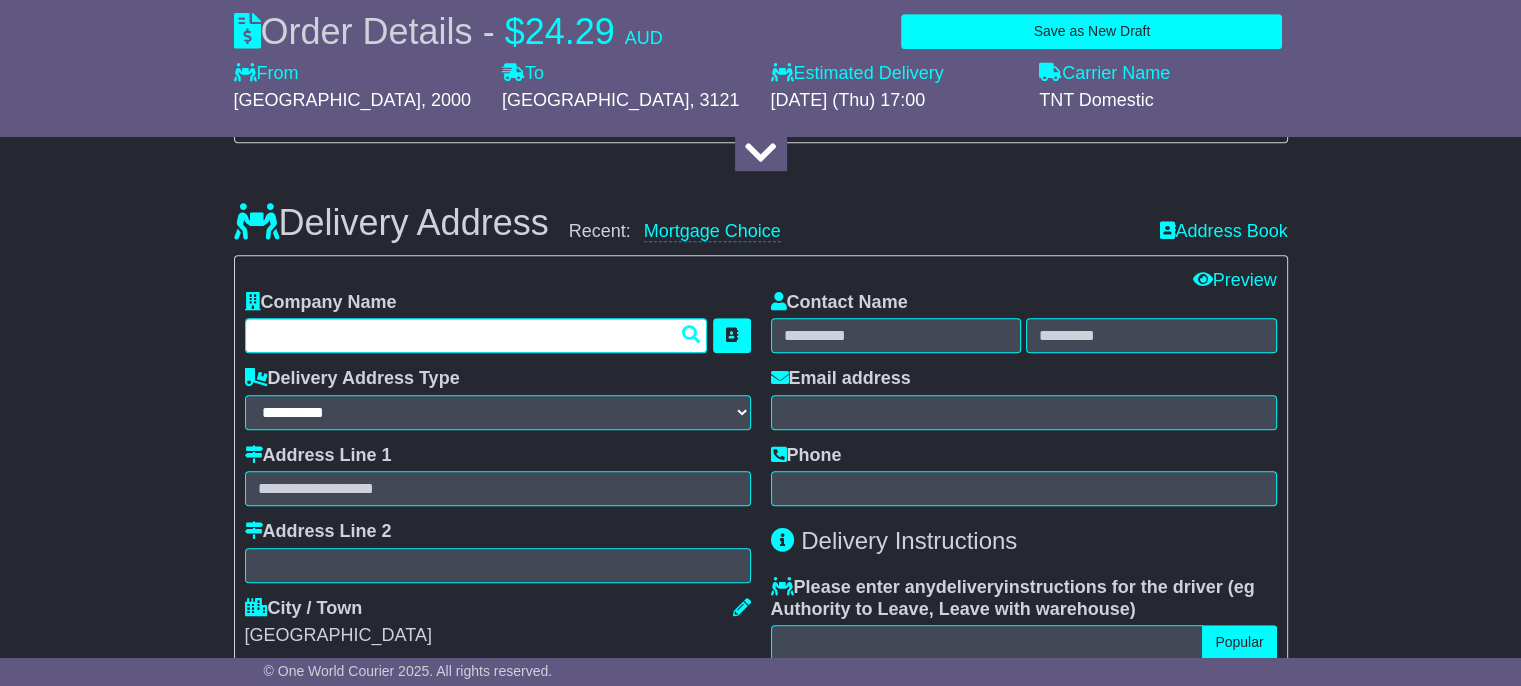 click at bounding box center [476, 335] 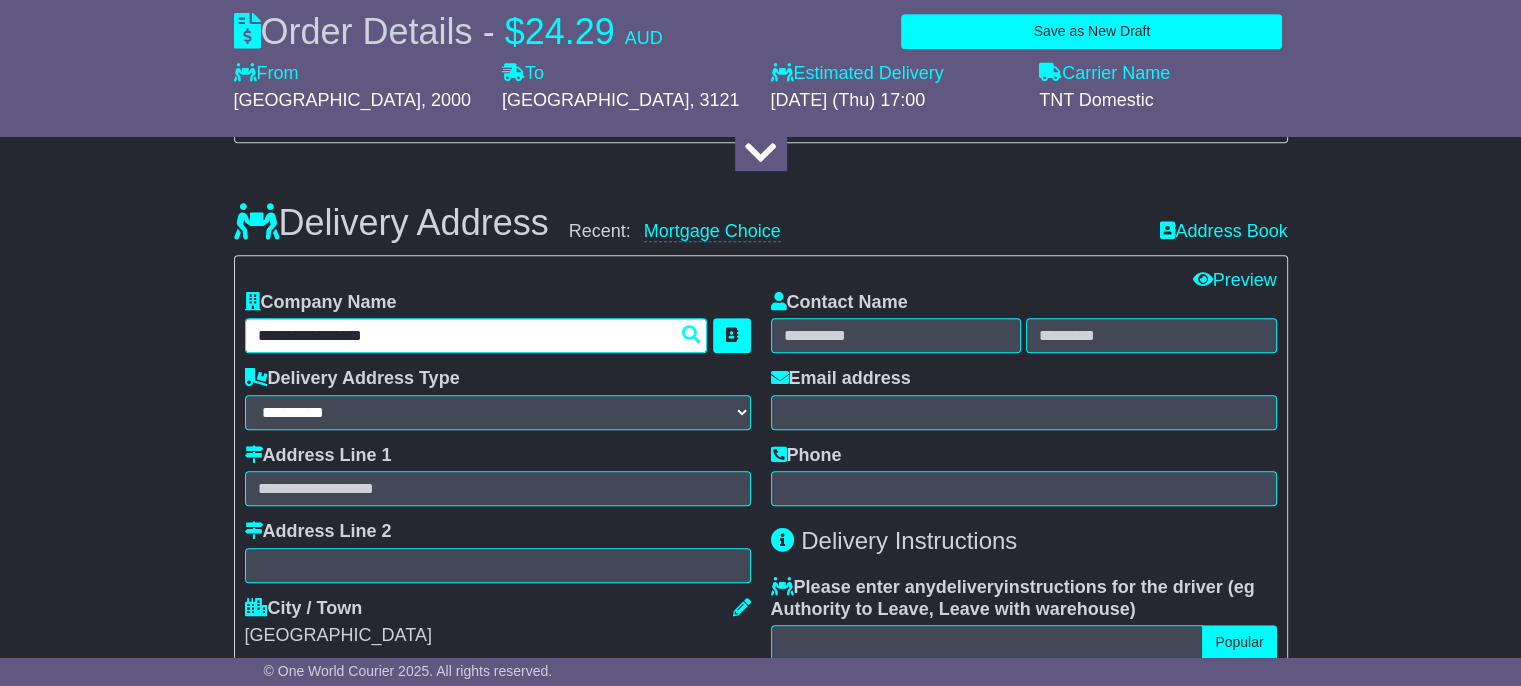 type on "**********" 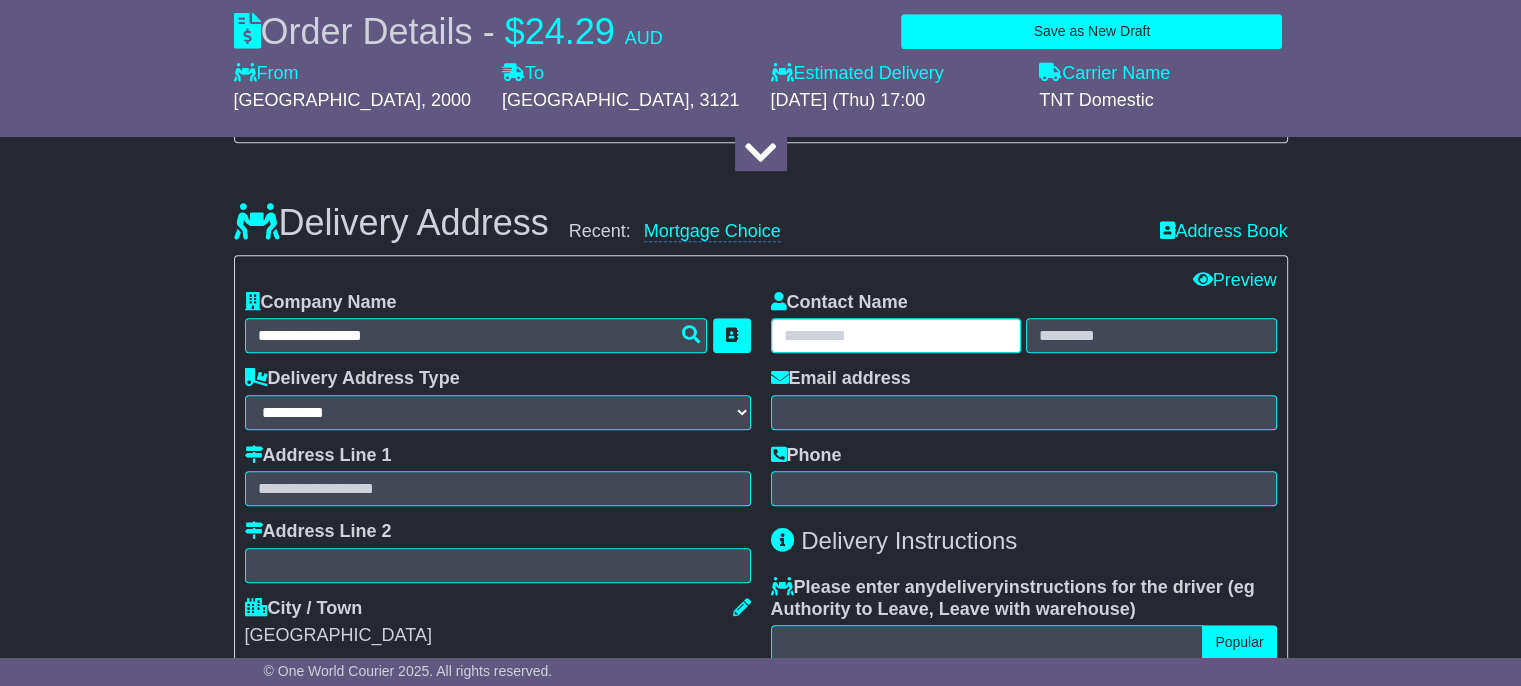 click at bounding box center (896, 335) 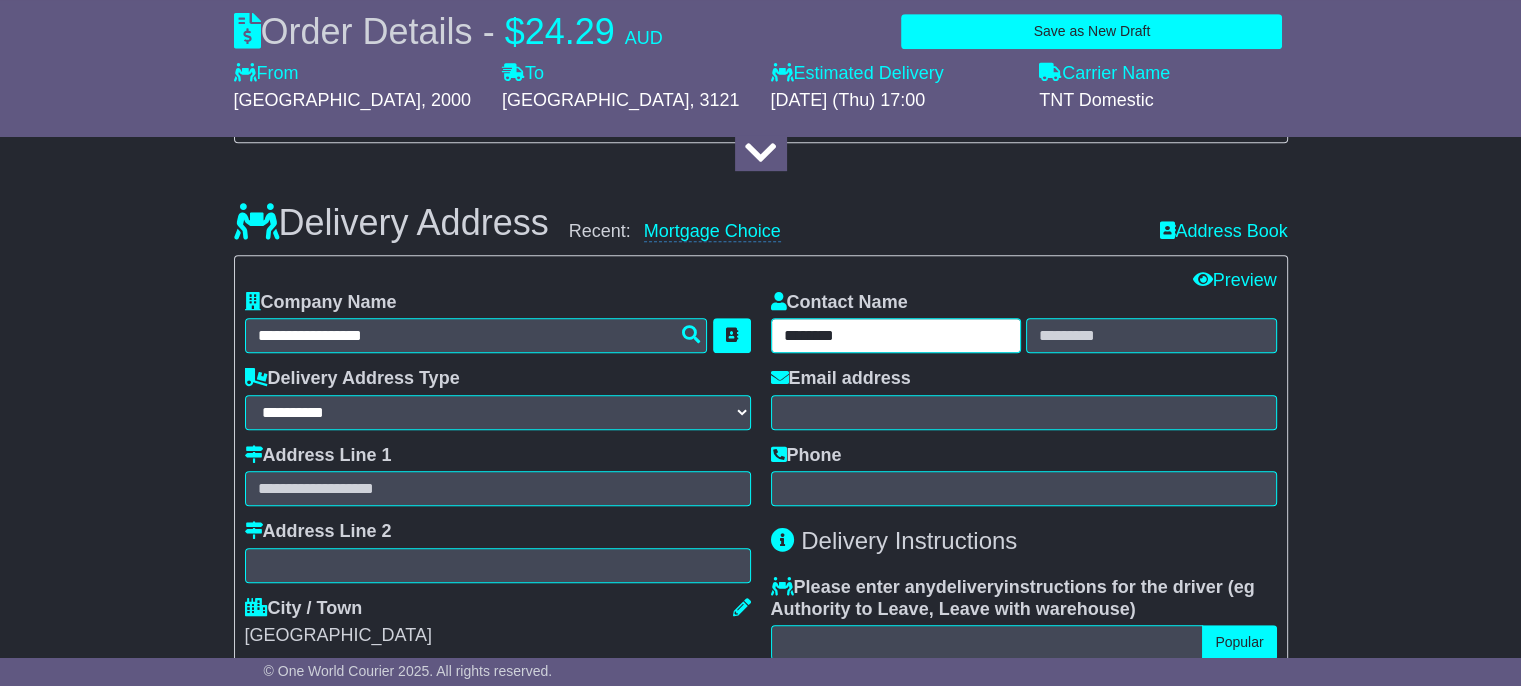 type on "*******" 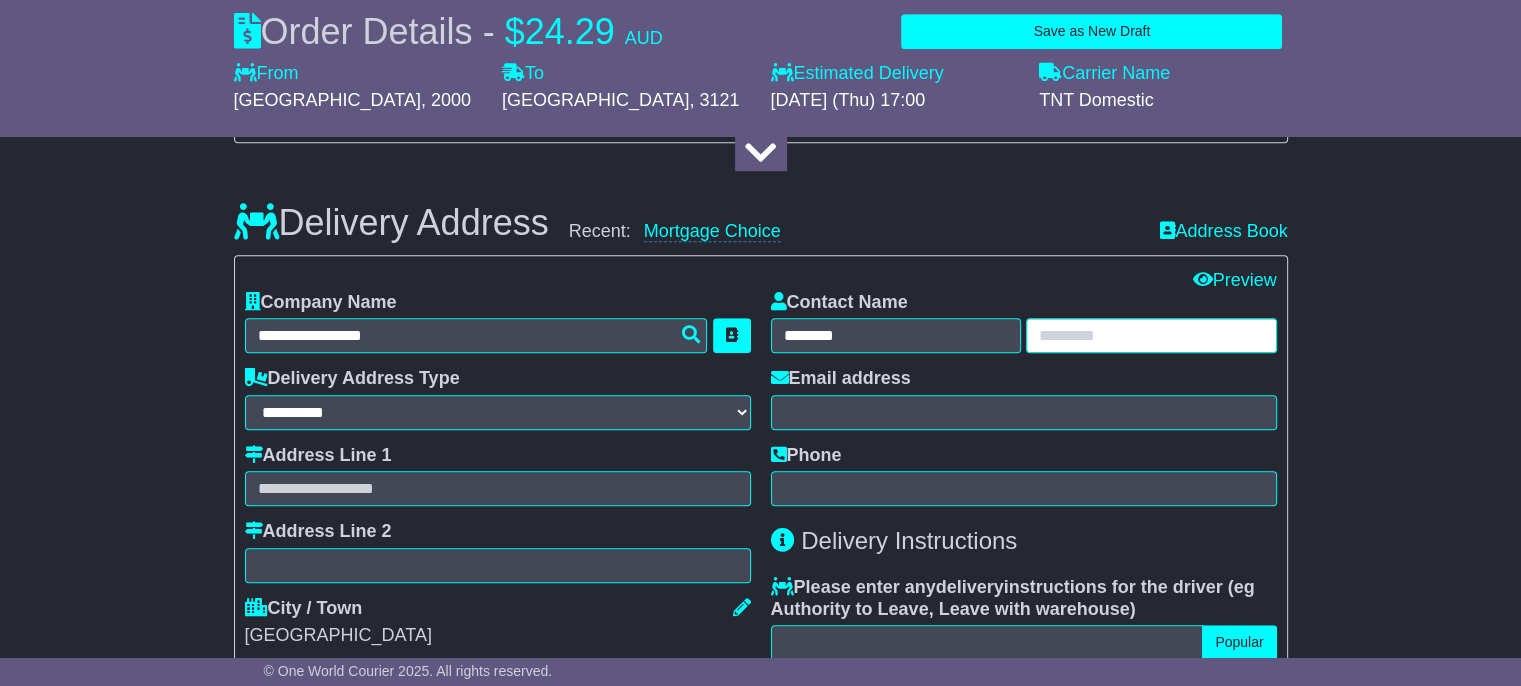 click at bounding box center (1151, 335) 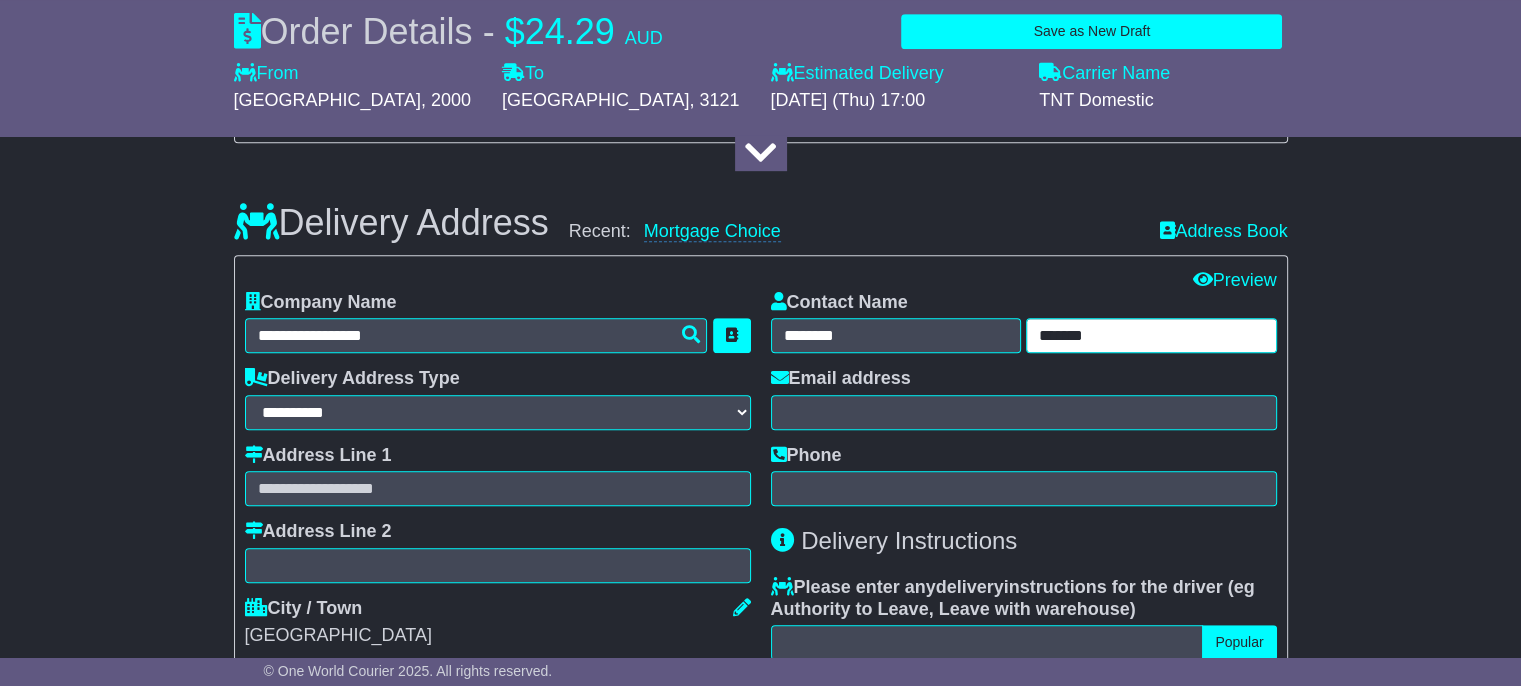 type on "******" 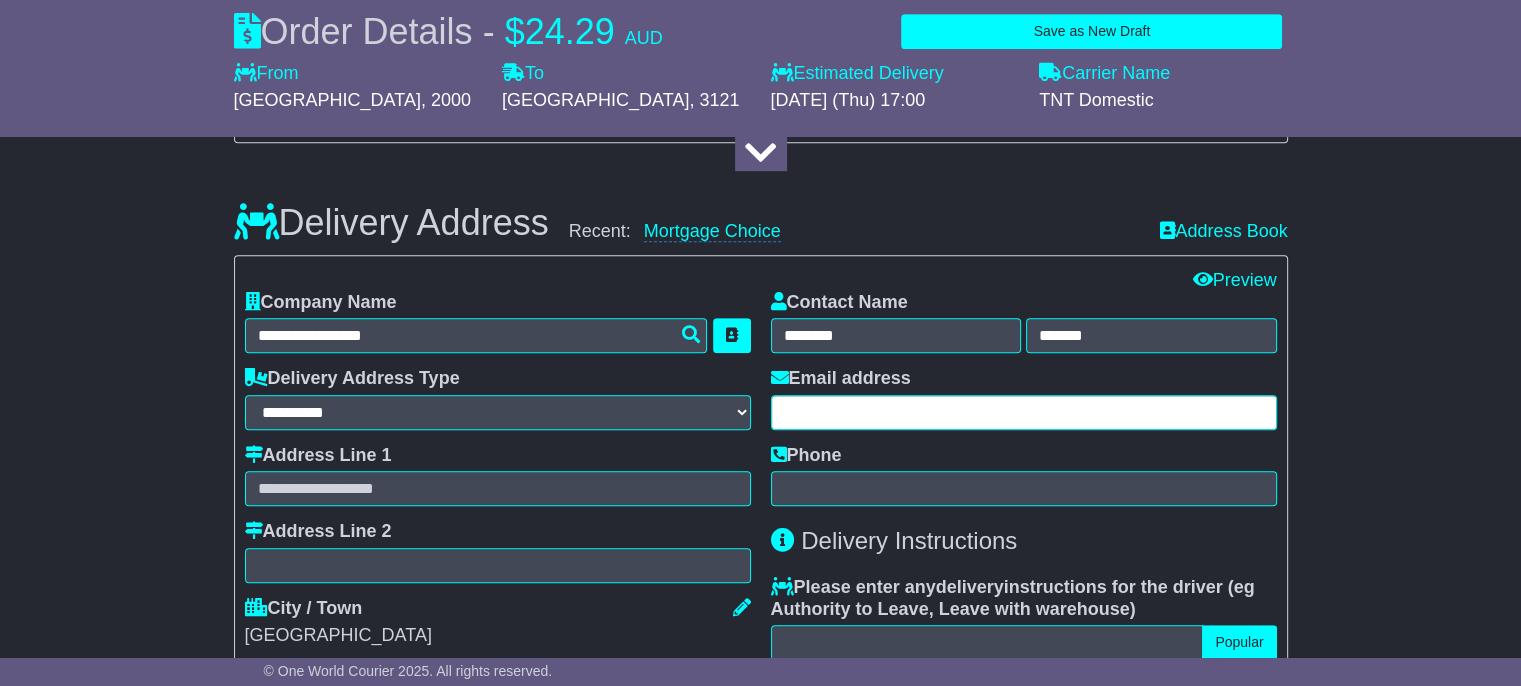 click at bounding box center (1024, 412) 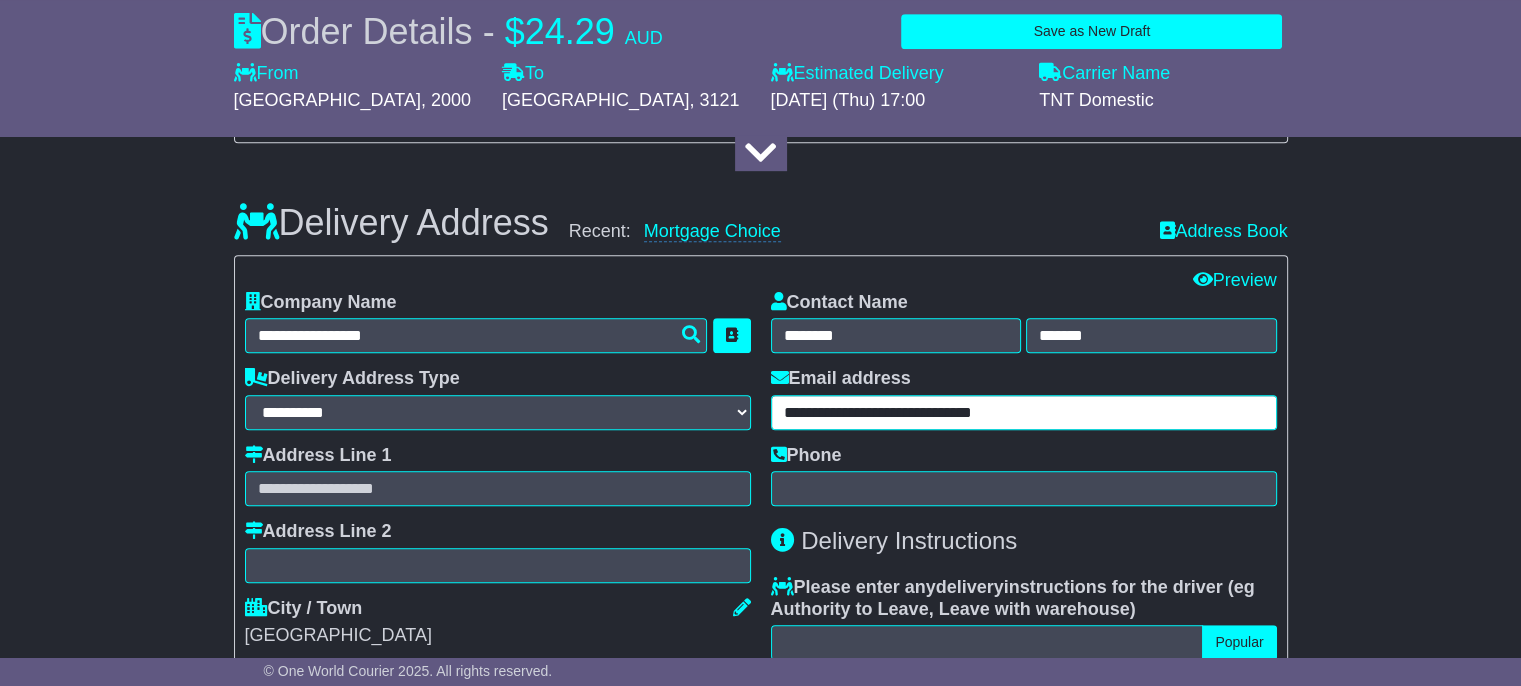 type on "**********" 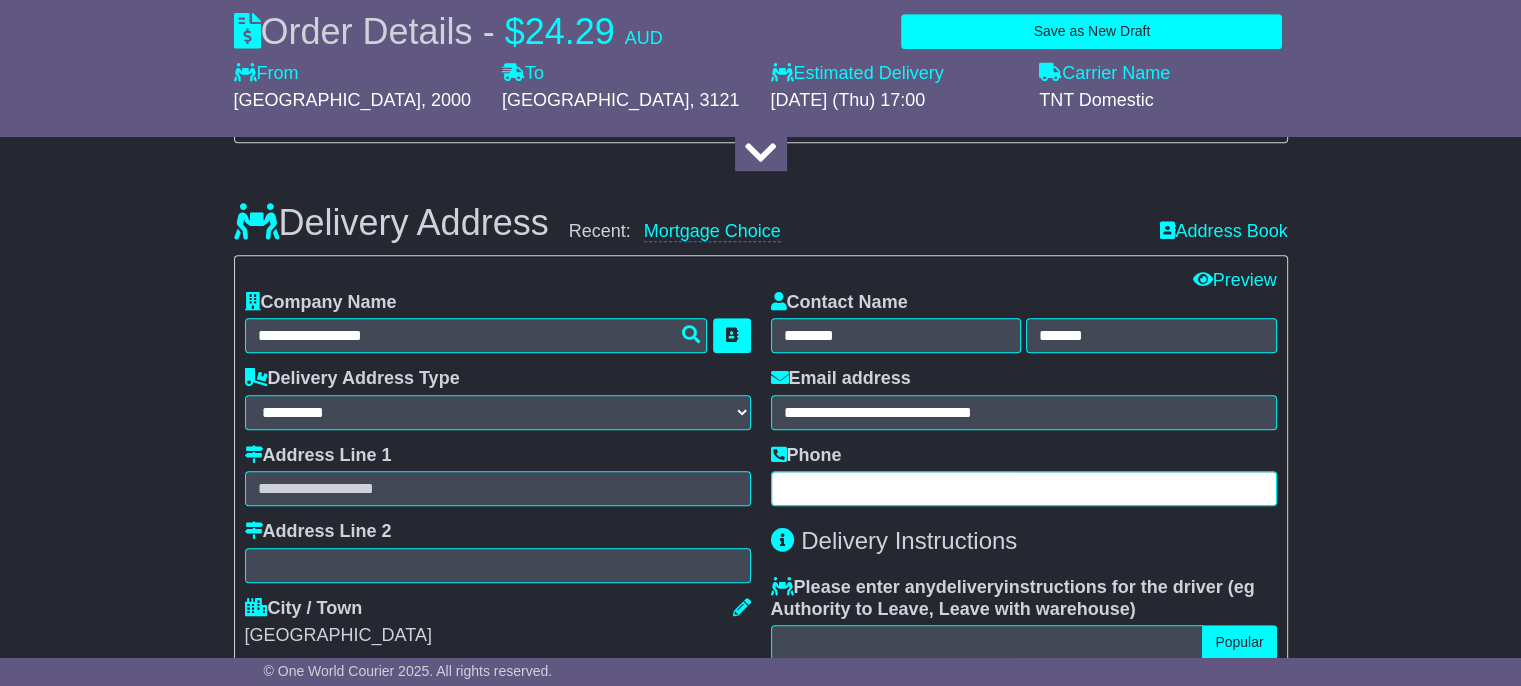 click at bounding box center (1024, 488) 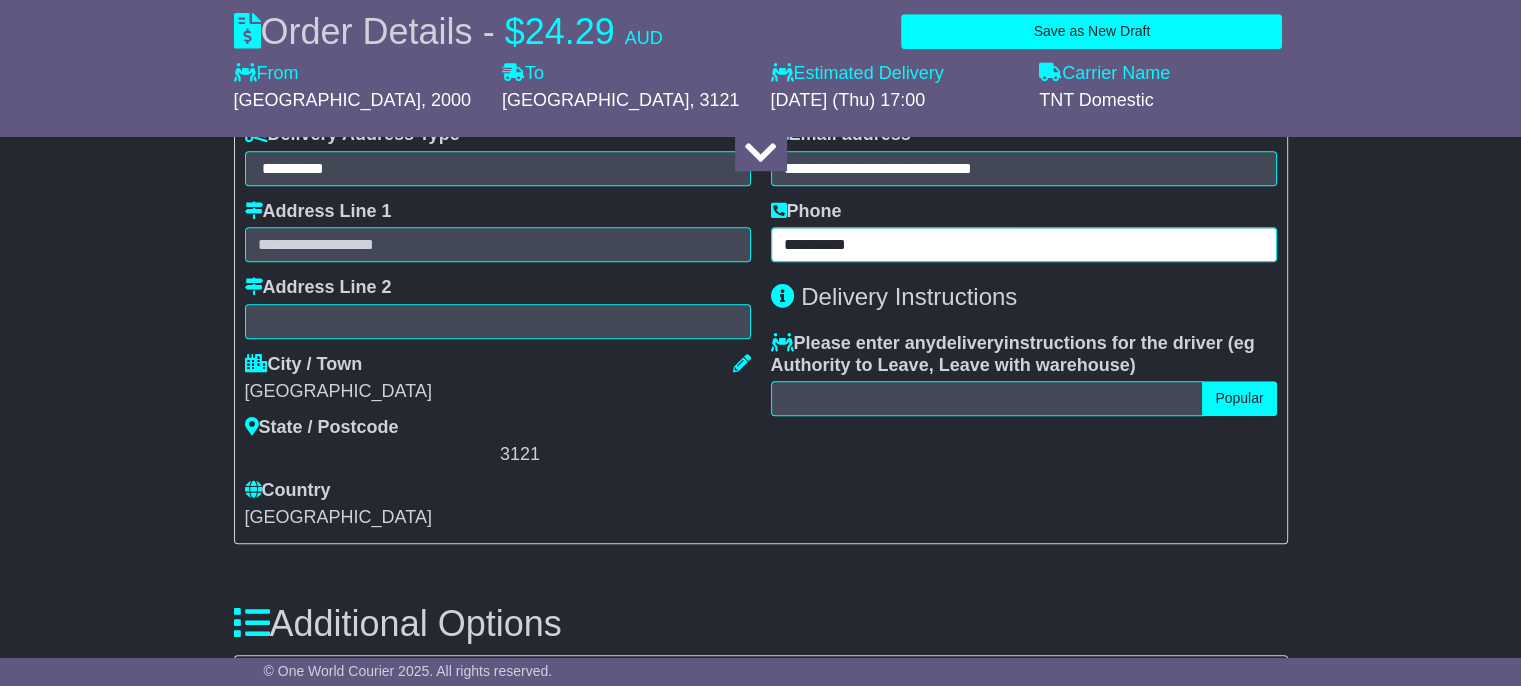 scroll, scrollTop: 1349, scrollLeft: 0, axis: vertical 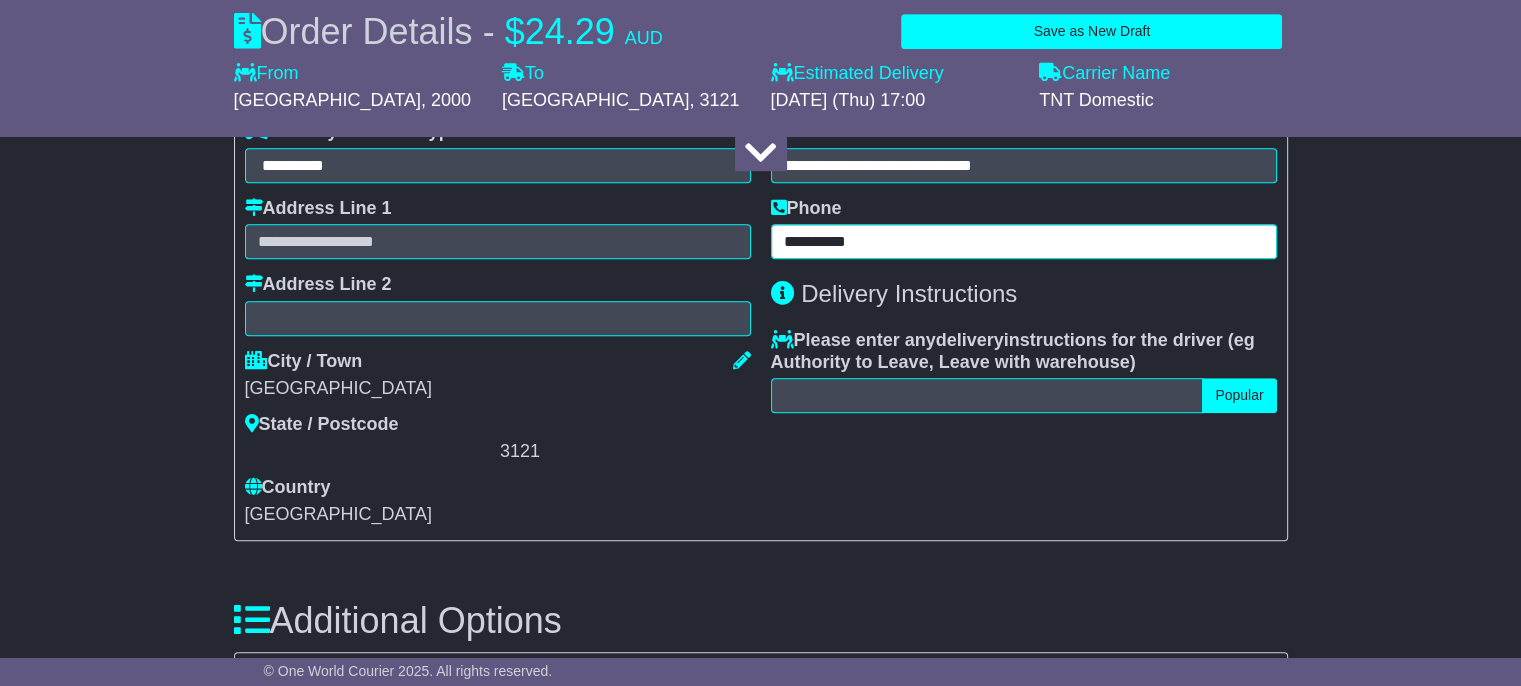 type on "**********" 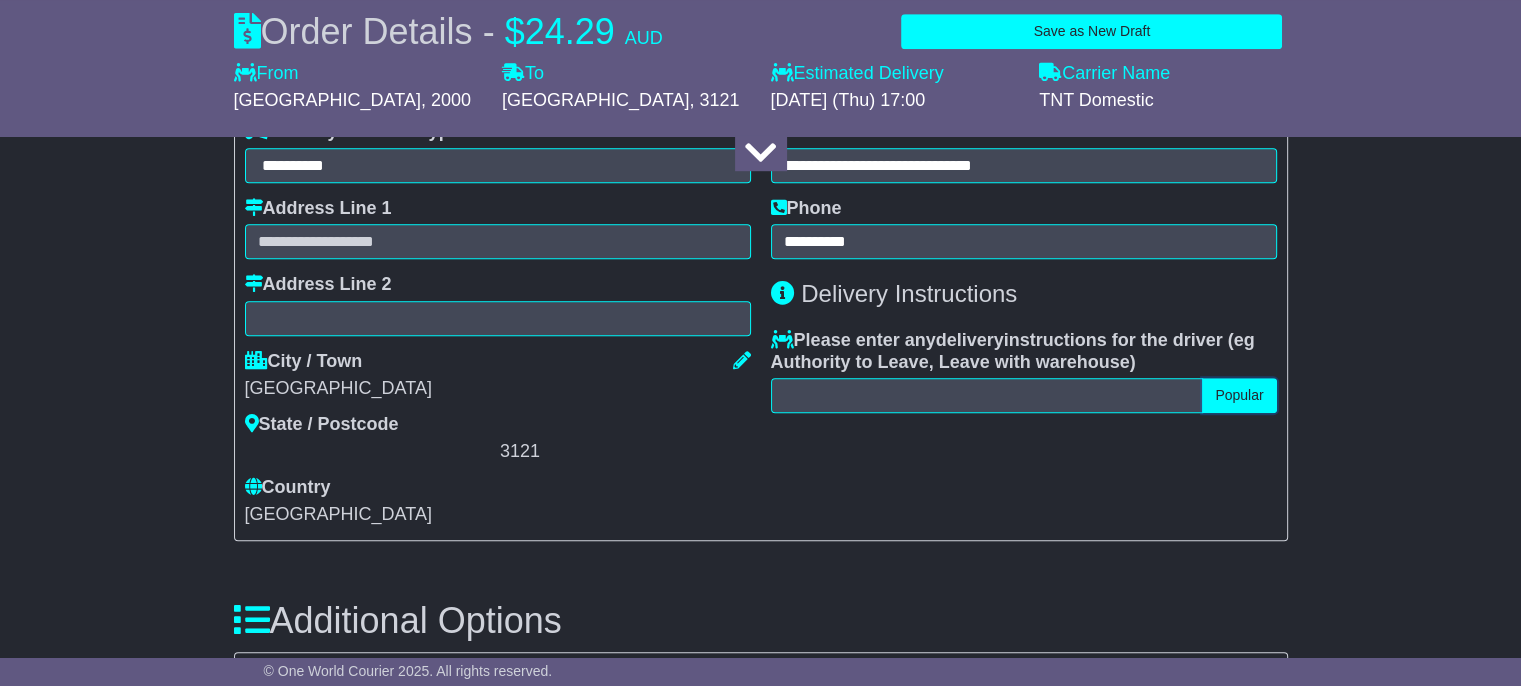 click on "Popular" at bounding box center (1239, 395) 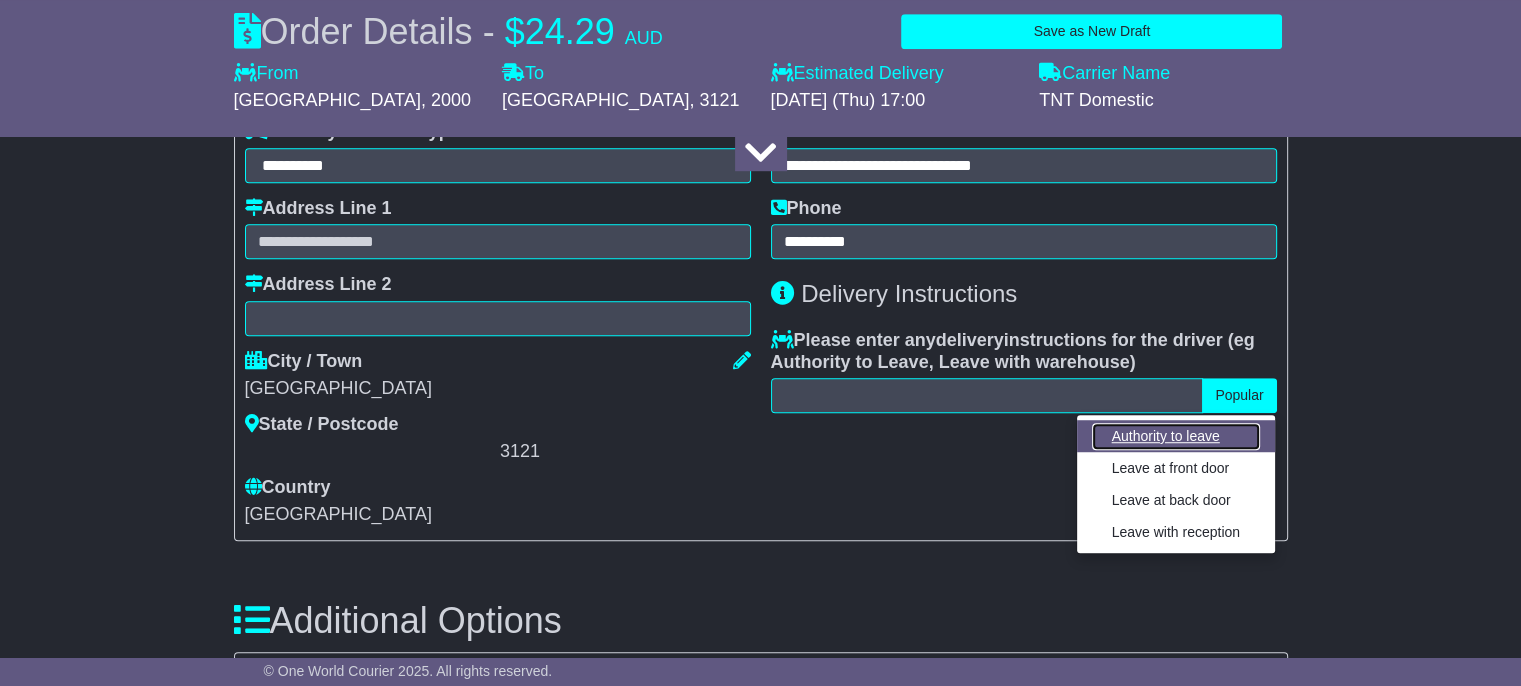 click on "Authority to leave" at bounding box center (1176, 436) 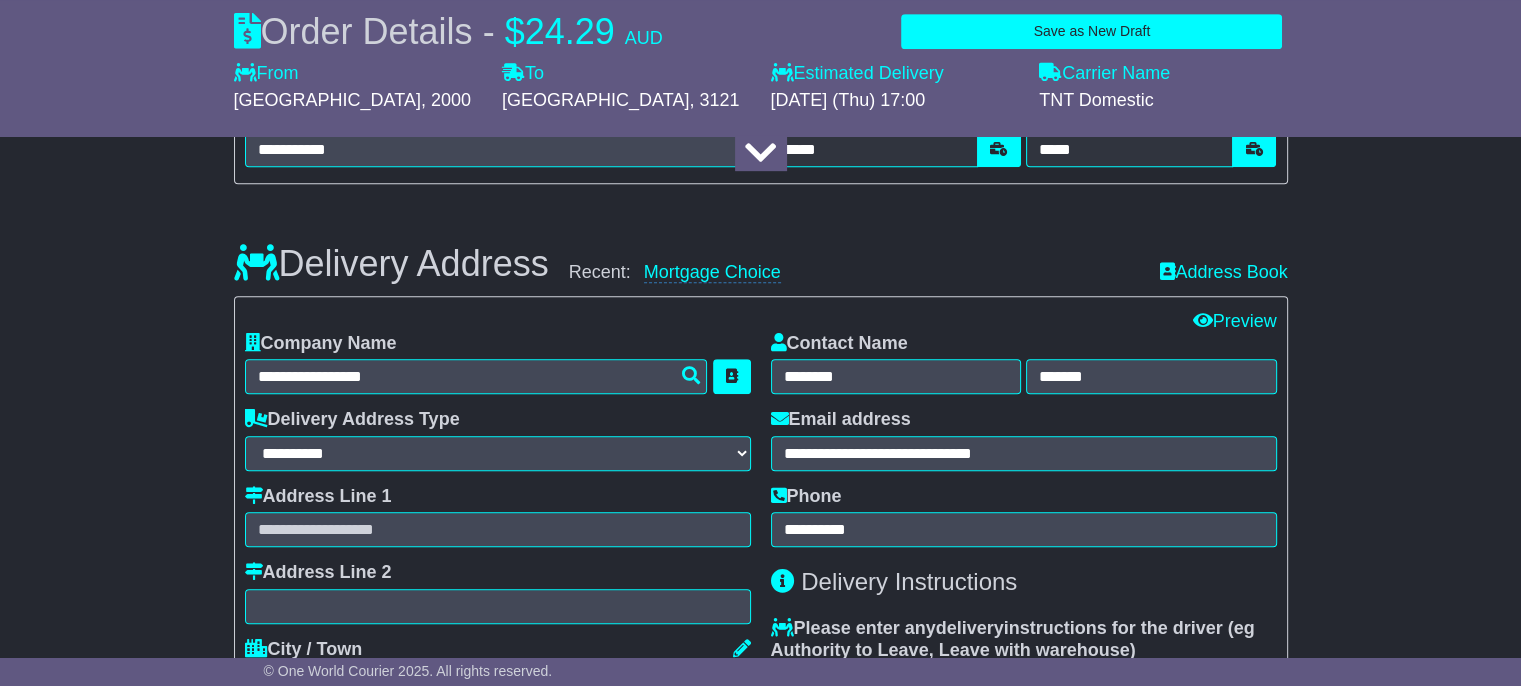 scroll, scrollTop: 1050, scrollLeft: 0, axis: vertical 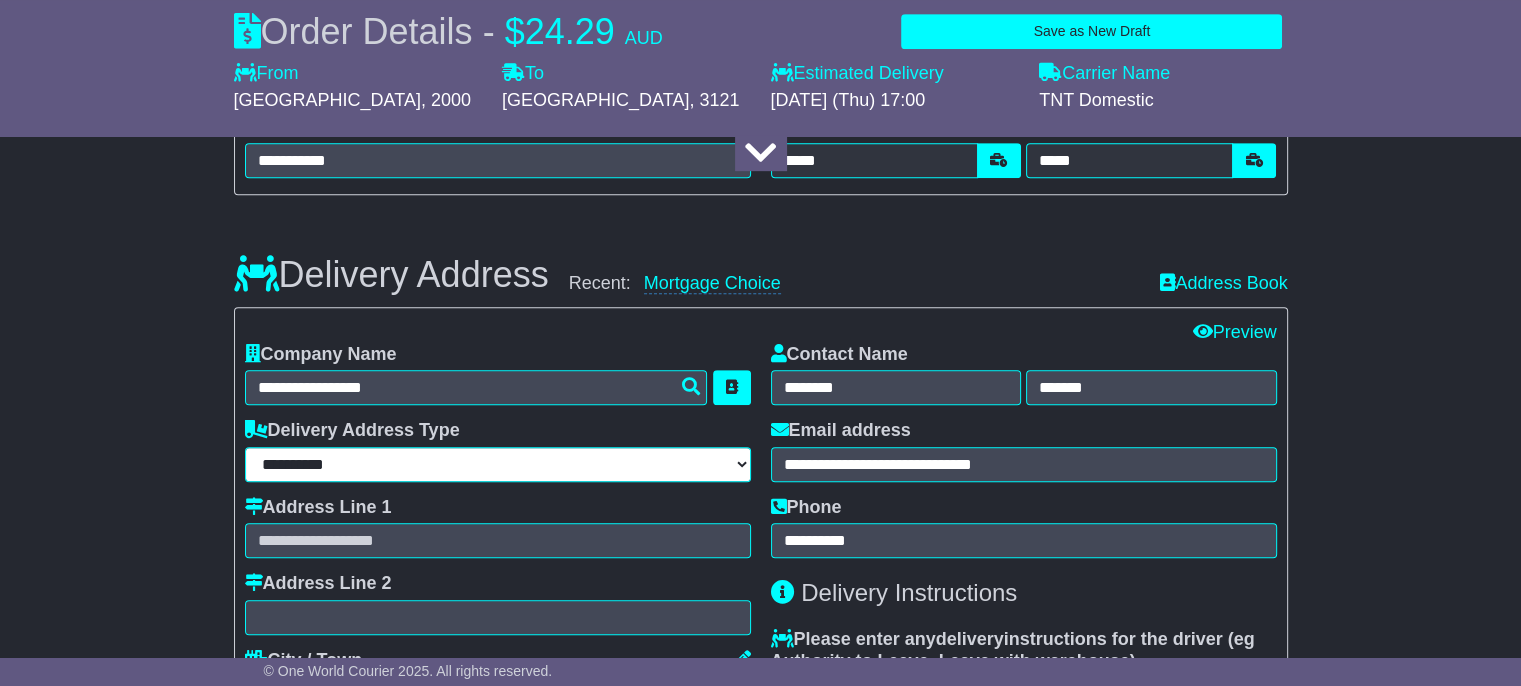 click on "**********" at bounding box center (498, 464) 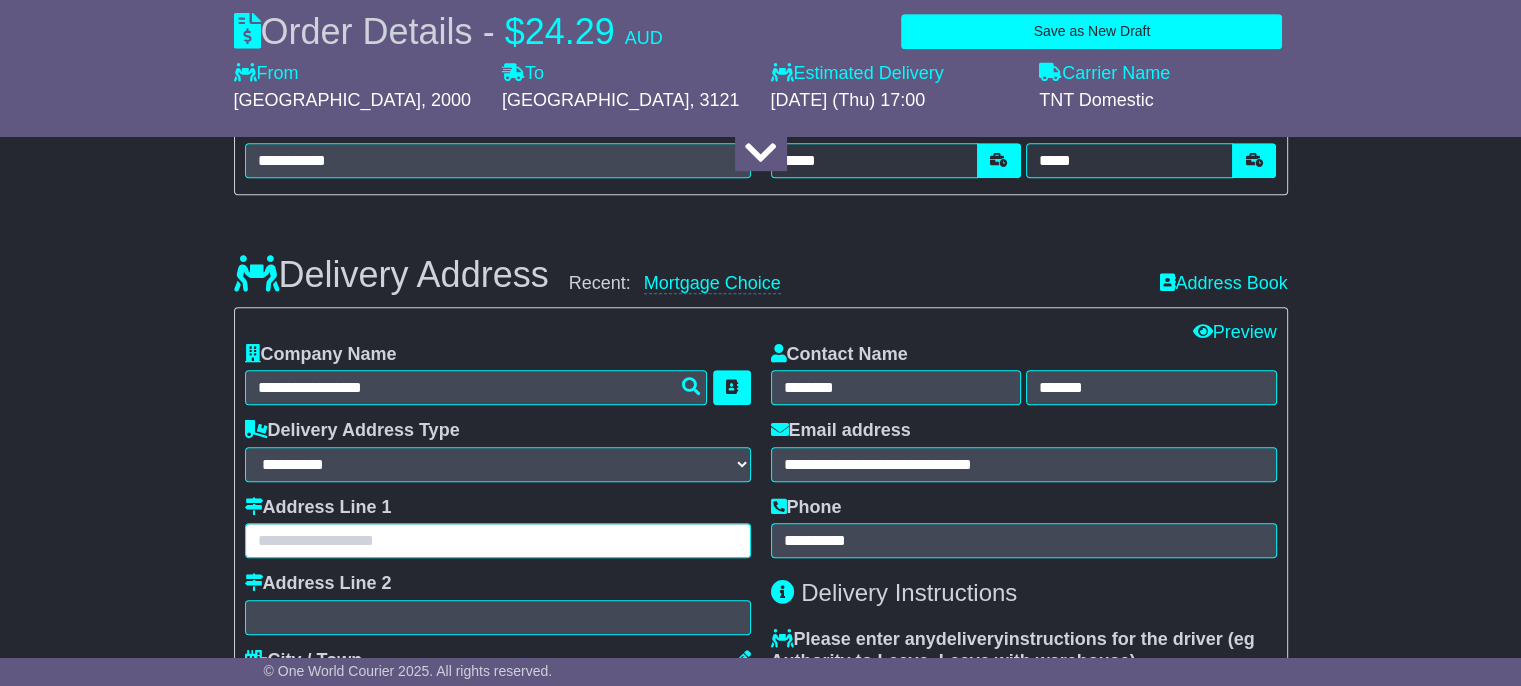 click at bounding box center (498, 540) 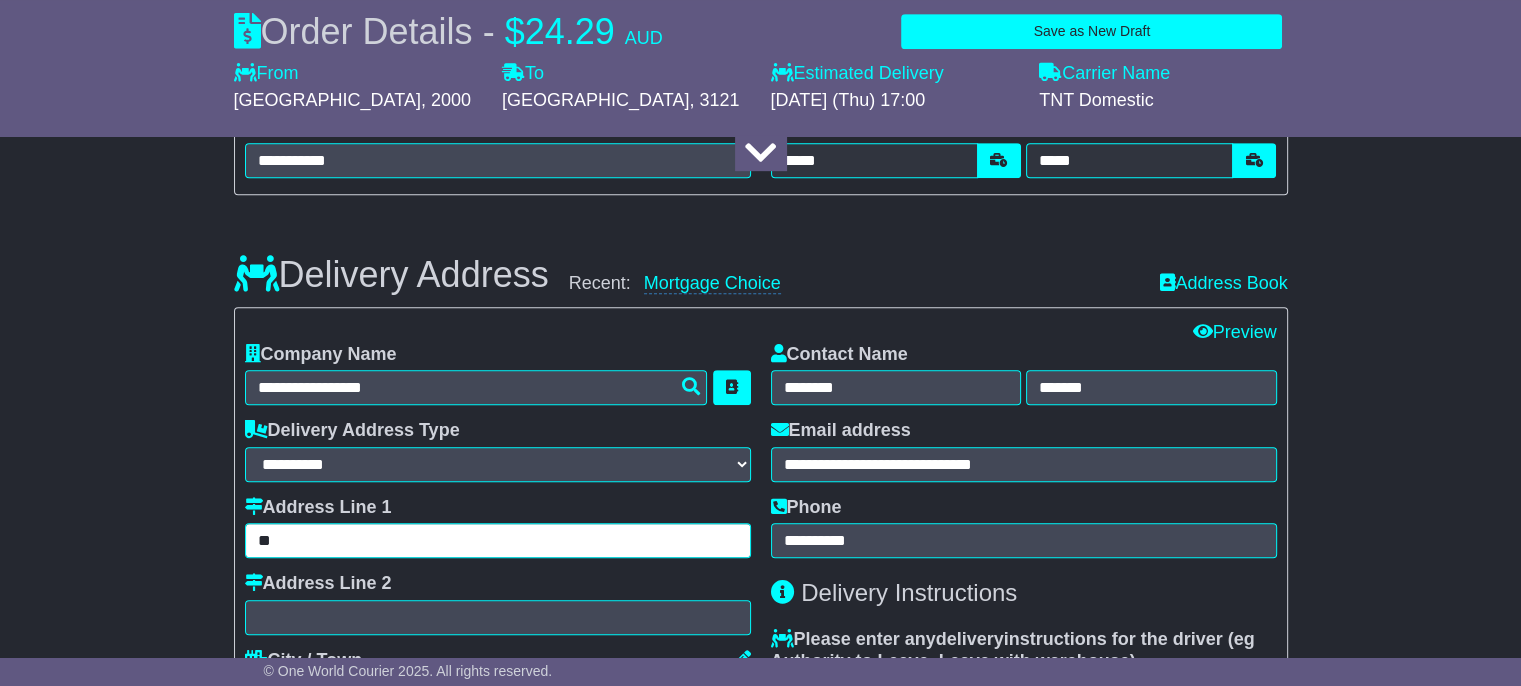 type on "*" 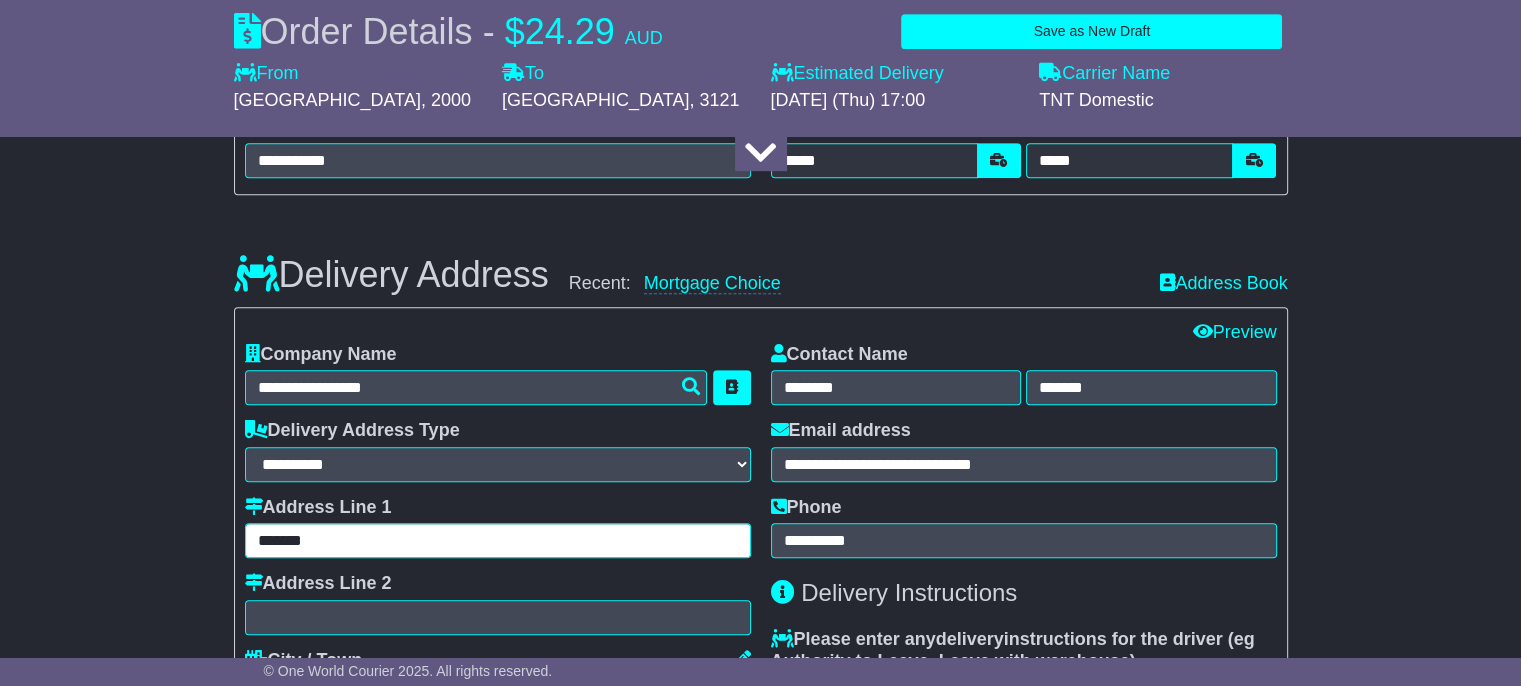 type on "*******" 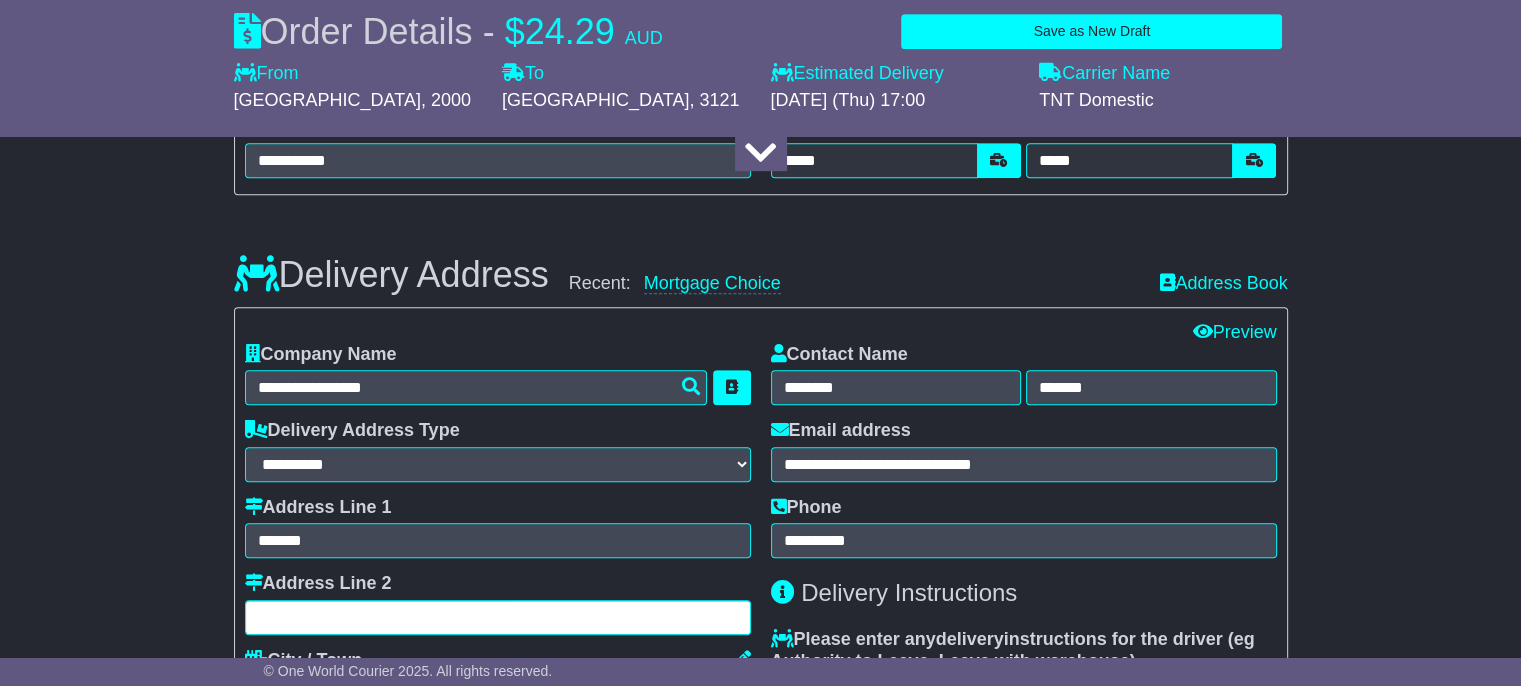 click at bounding box center (498, 617) 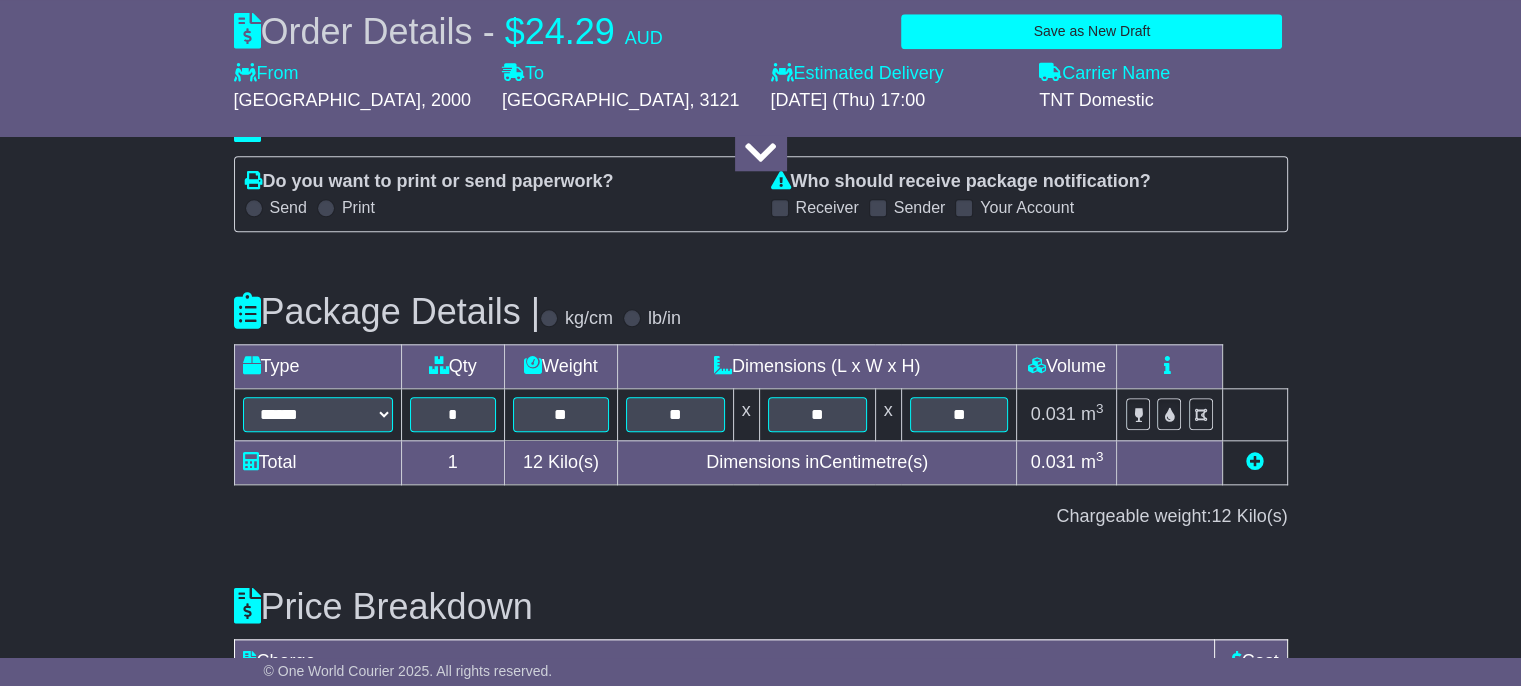 scroll, scrollTop: 2228, scrollLeft: 0, axis: vertical 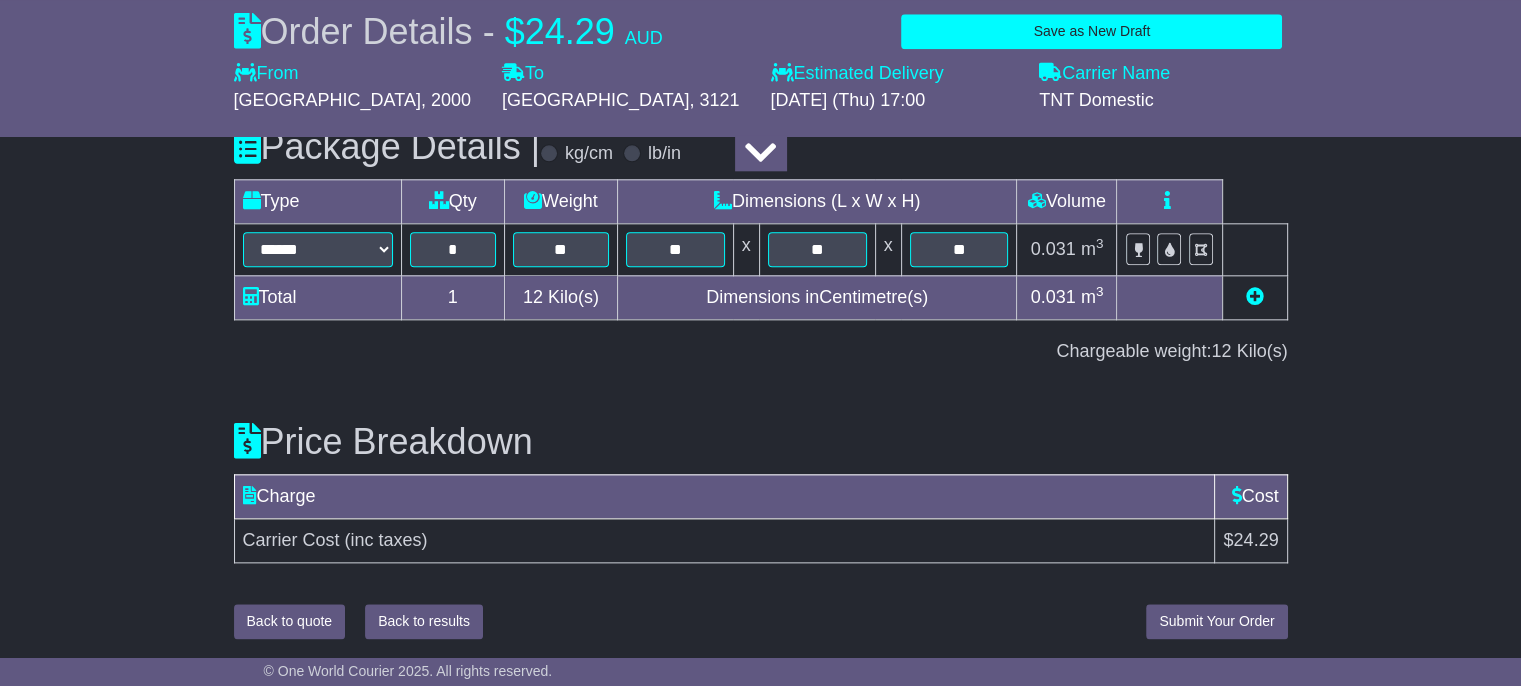 type on "**********" 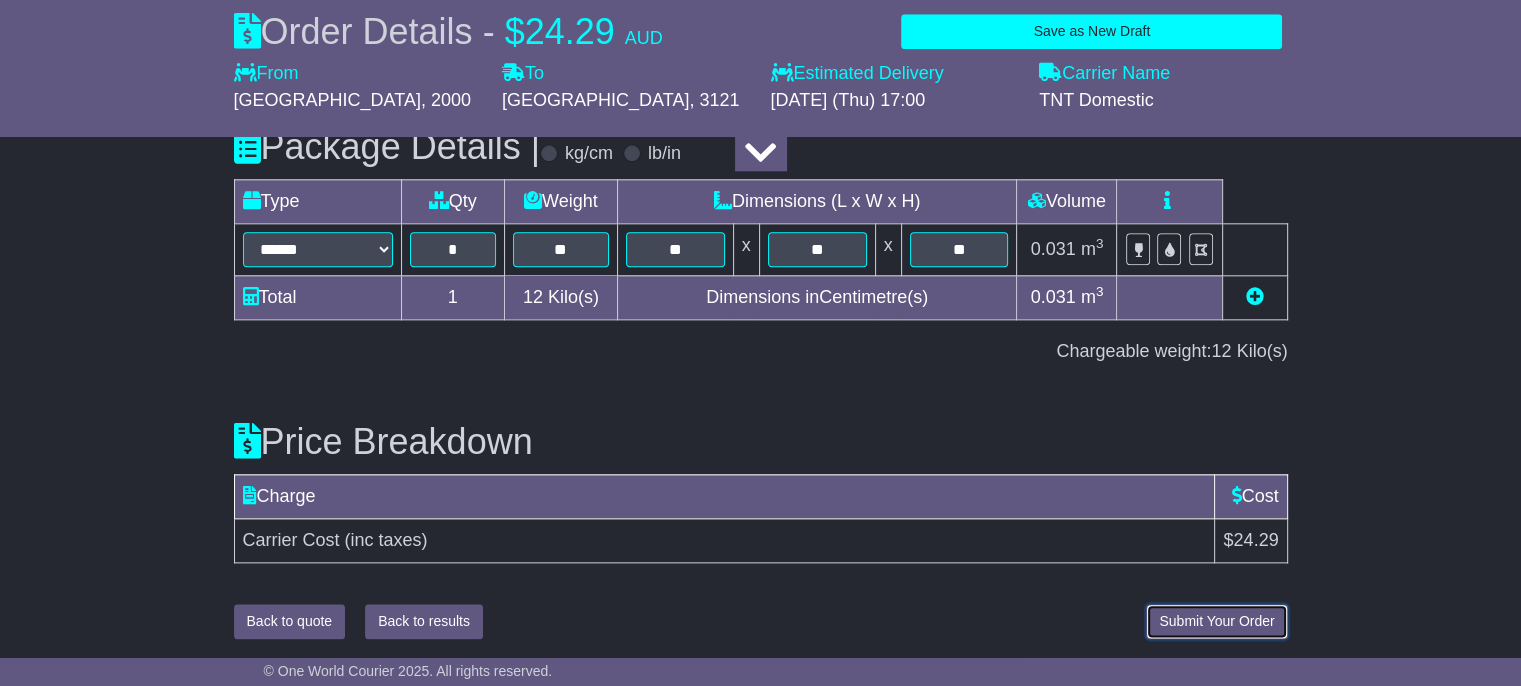 click on "Submit Your Order" at bounding box center (1216, 621) 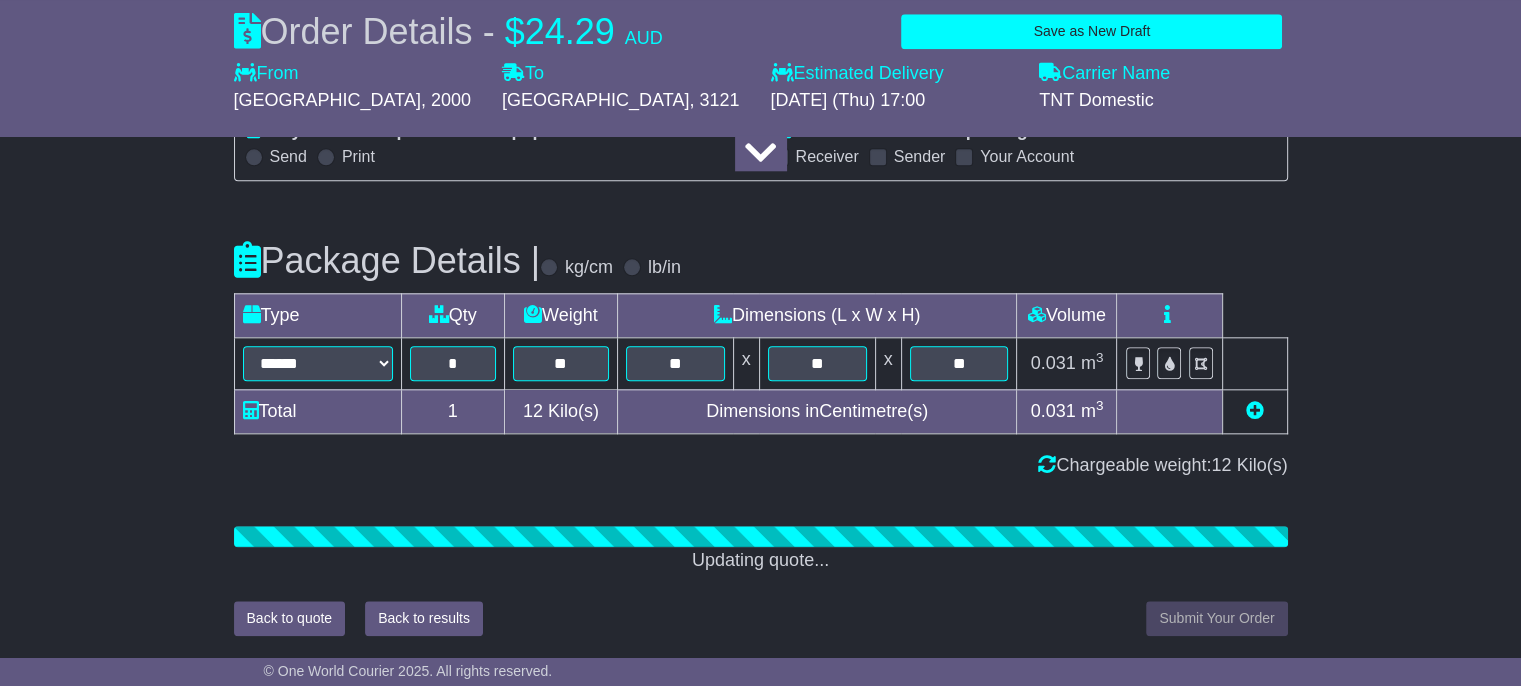 select on "**" 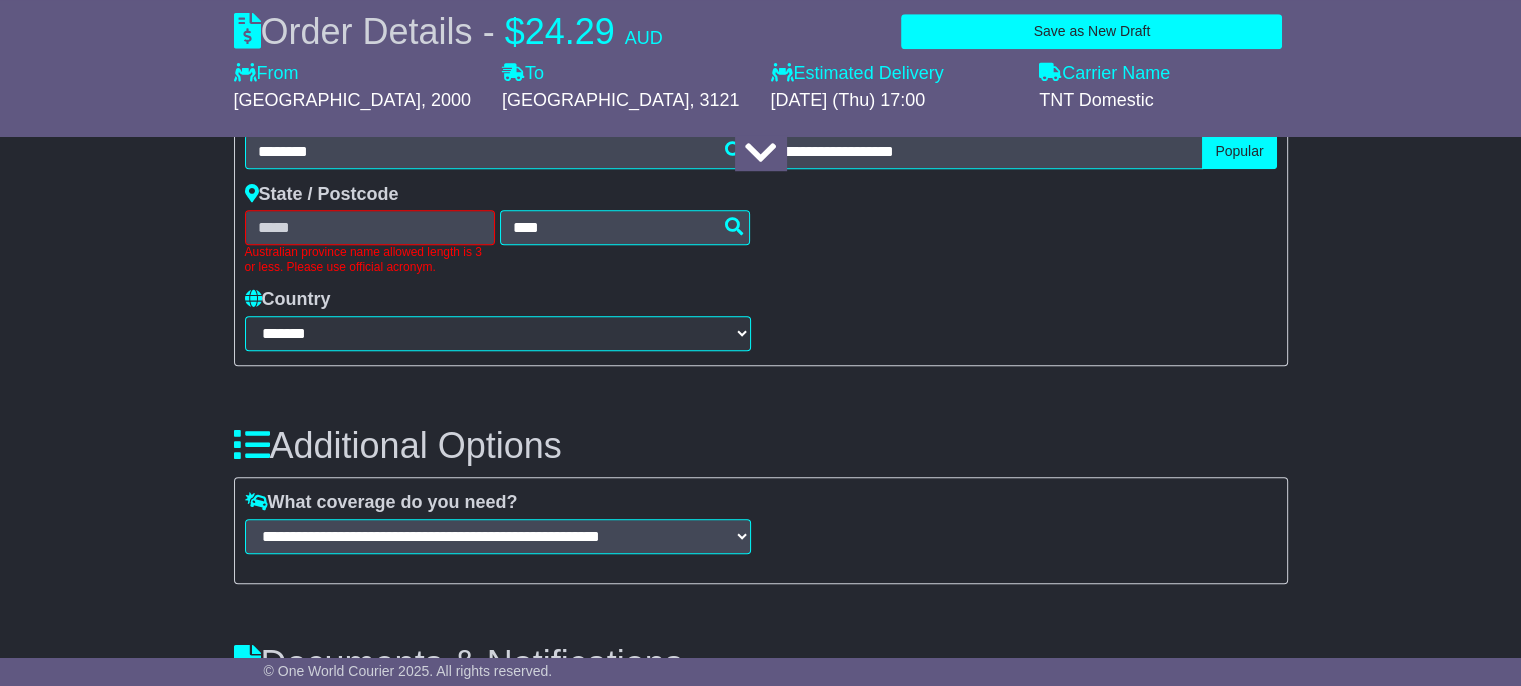scroll, scrollTop: 1581, scrollLeft: 0, axis: vertical 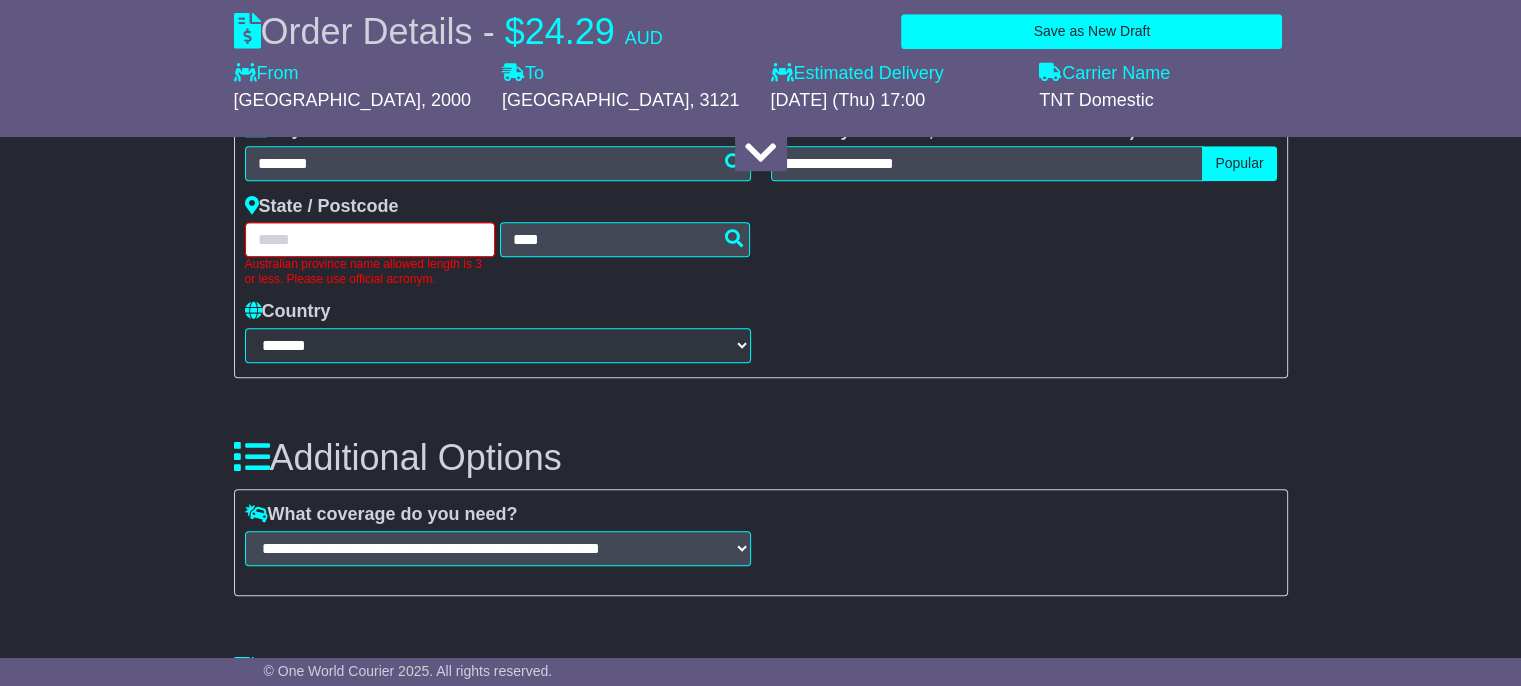 click at bounding box center [370, 239] 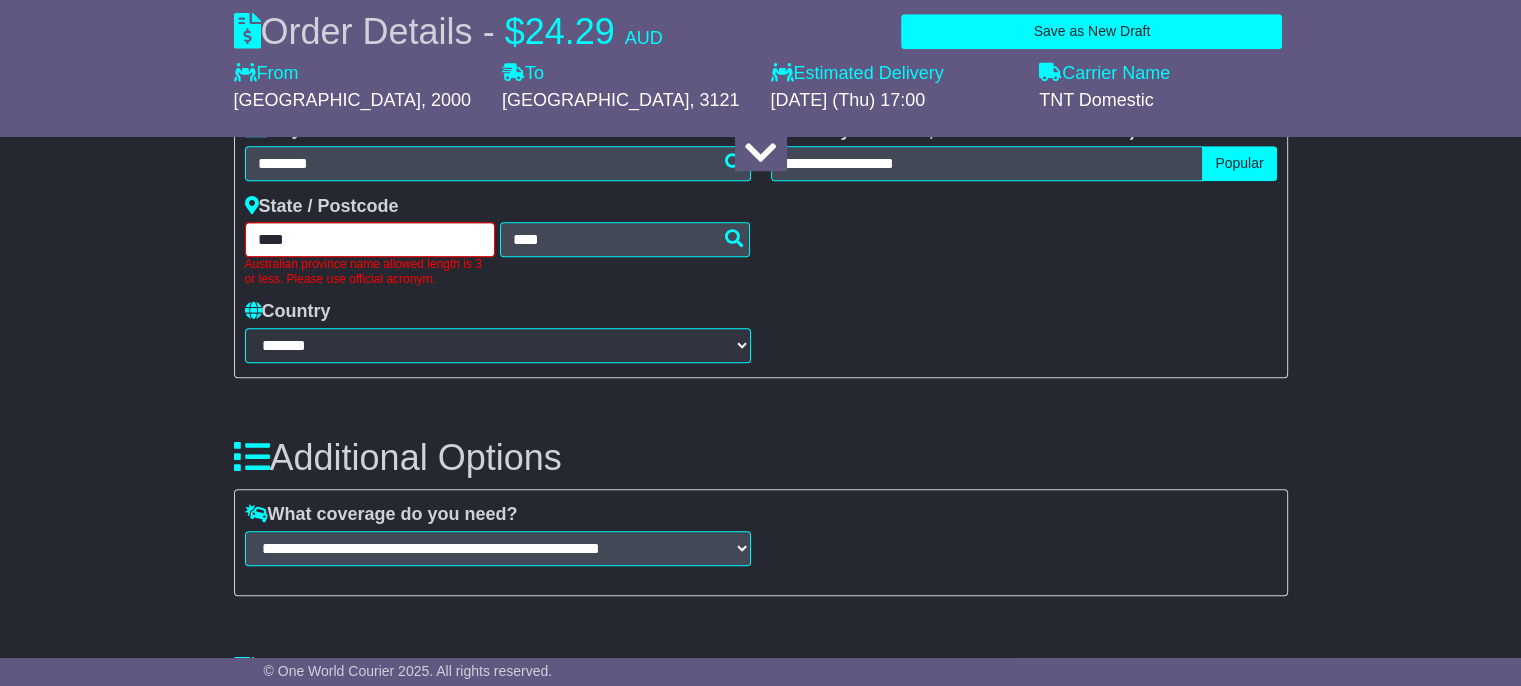 type on "***" 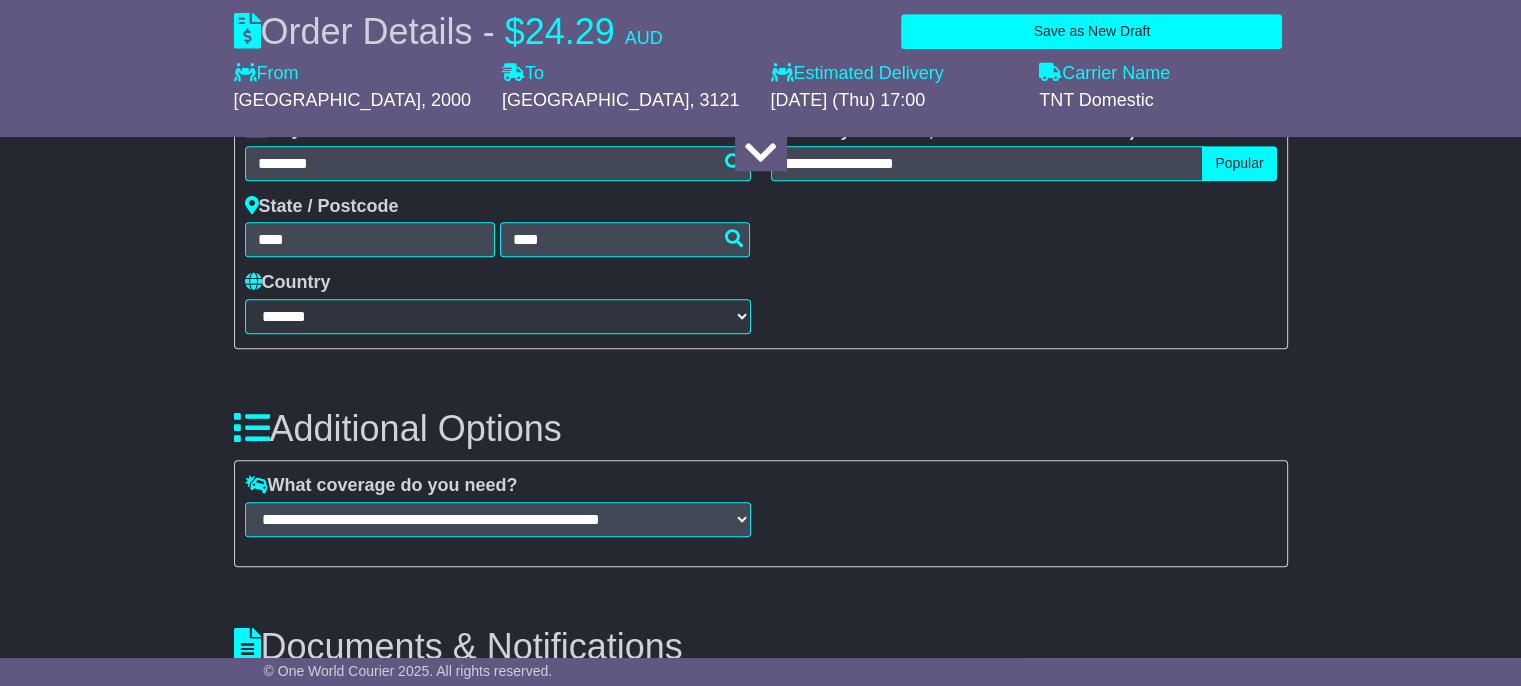 click on "**********" at bounding box center [498, 226] 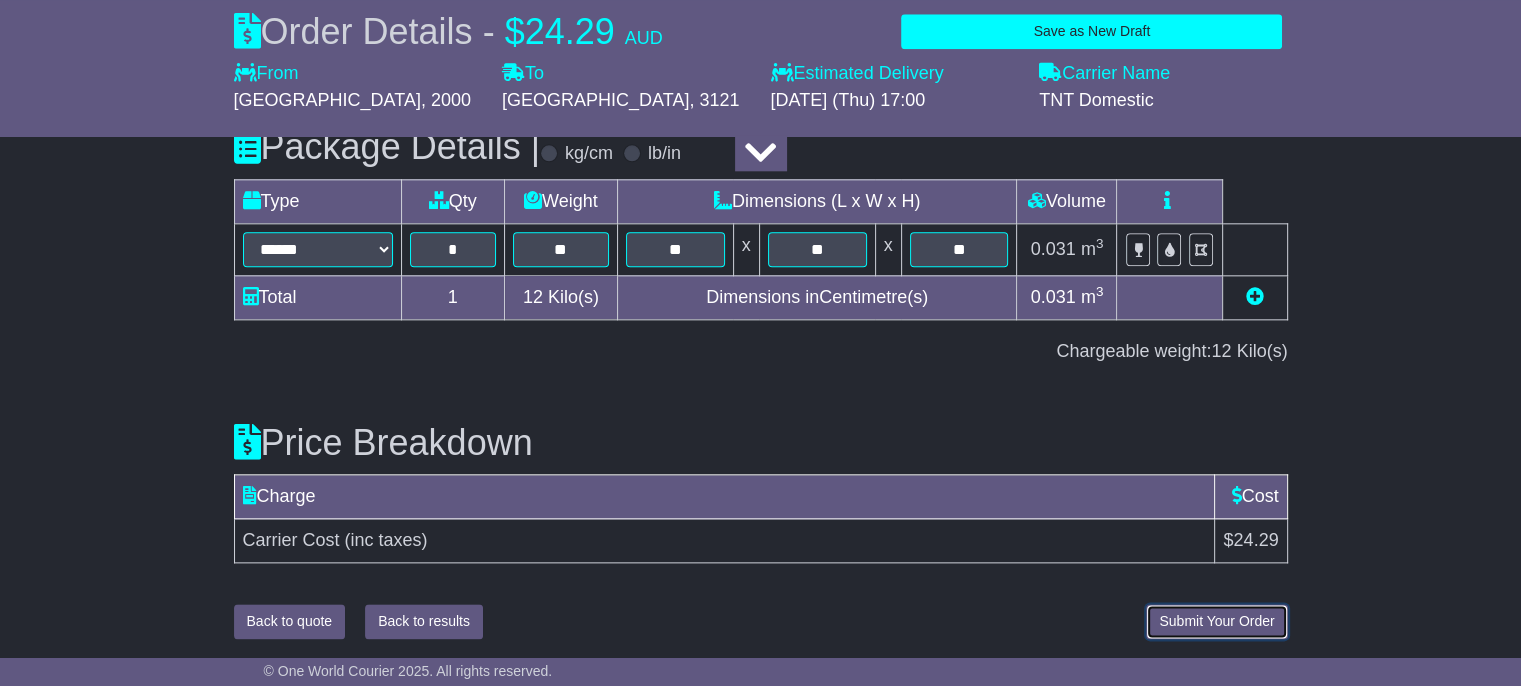 click on "Submit Your Order" at bounding box center [1216, 621] 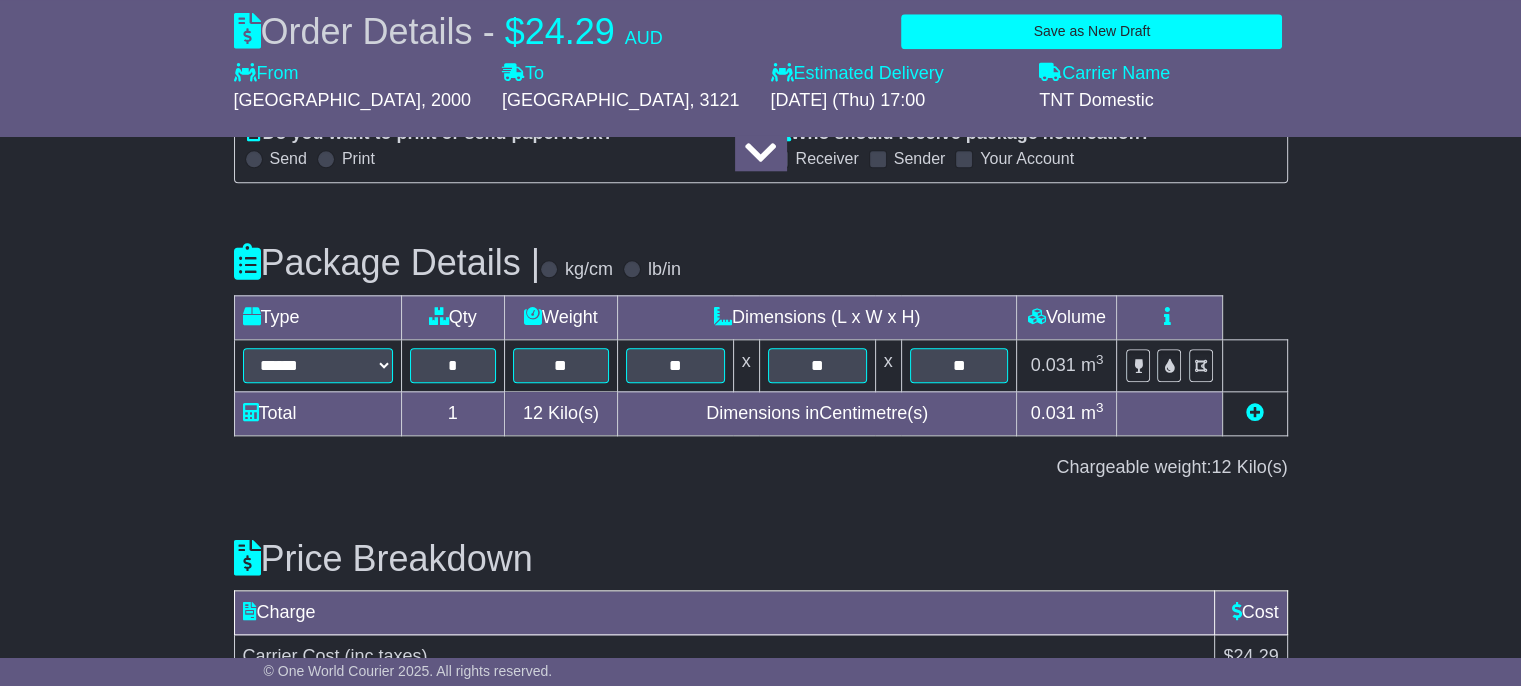scroll, scrollTop: 2268, scrollLeft: 0, axis: vertical 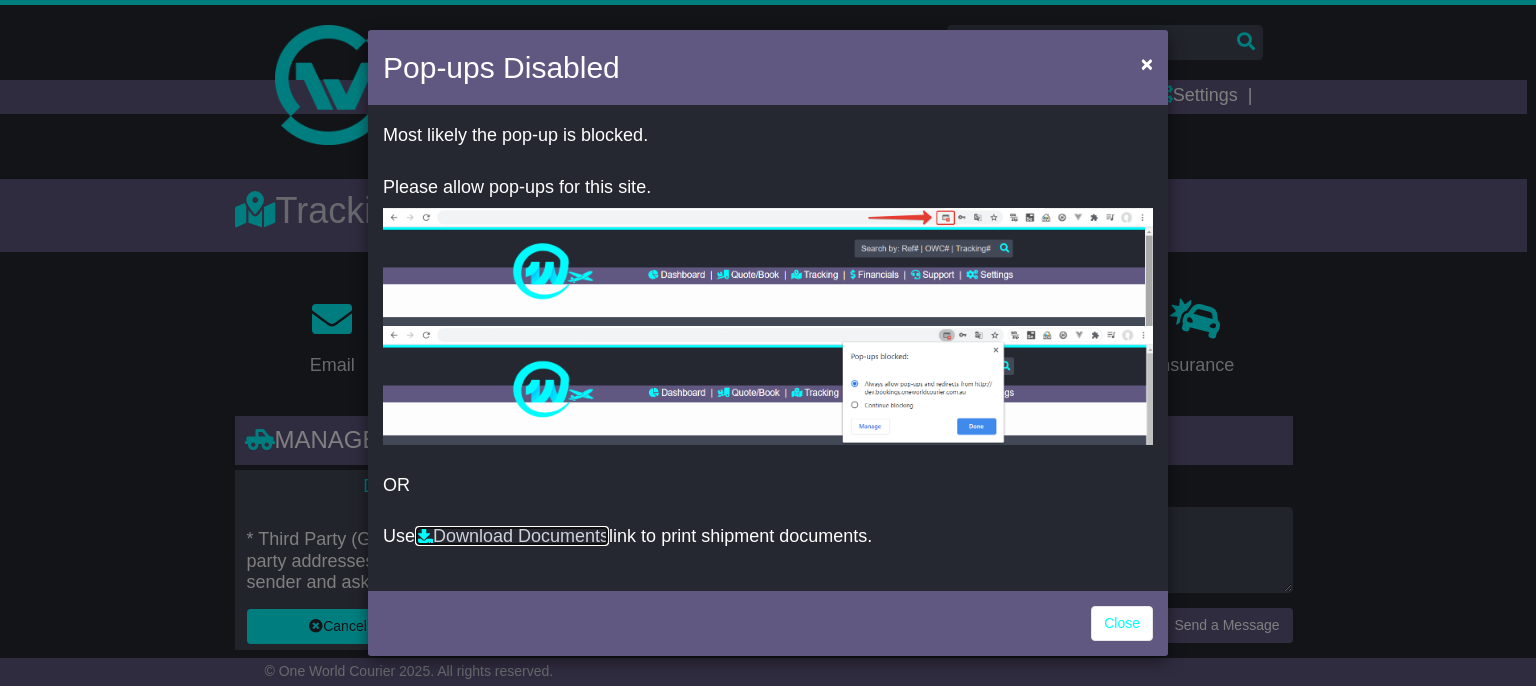 click on "Download Documents" at bounding box center [512, 536] 